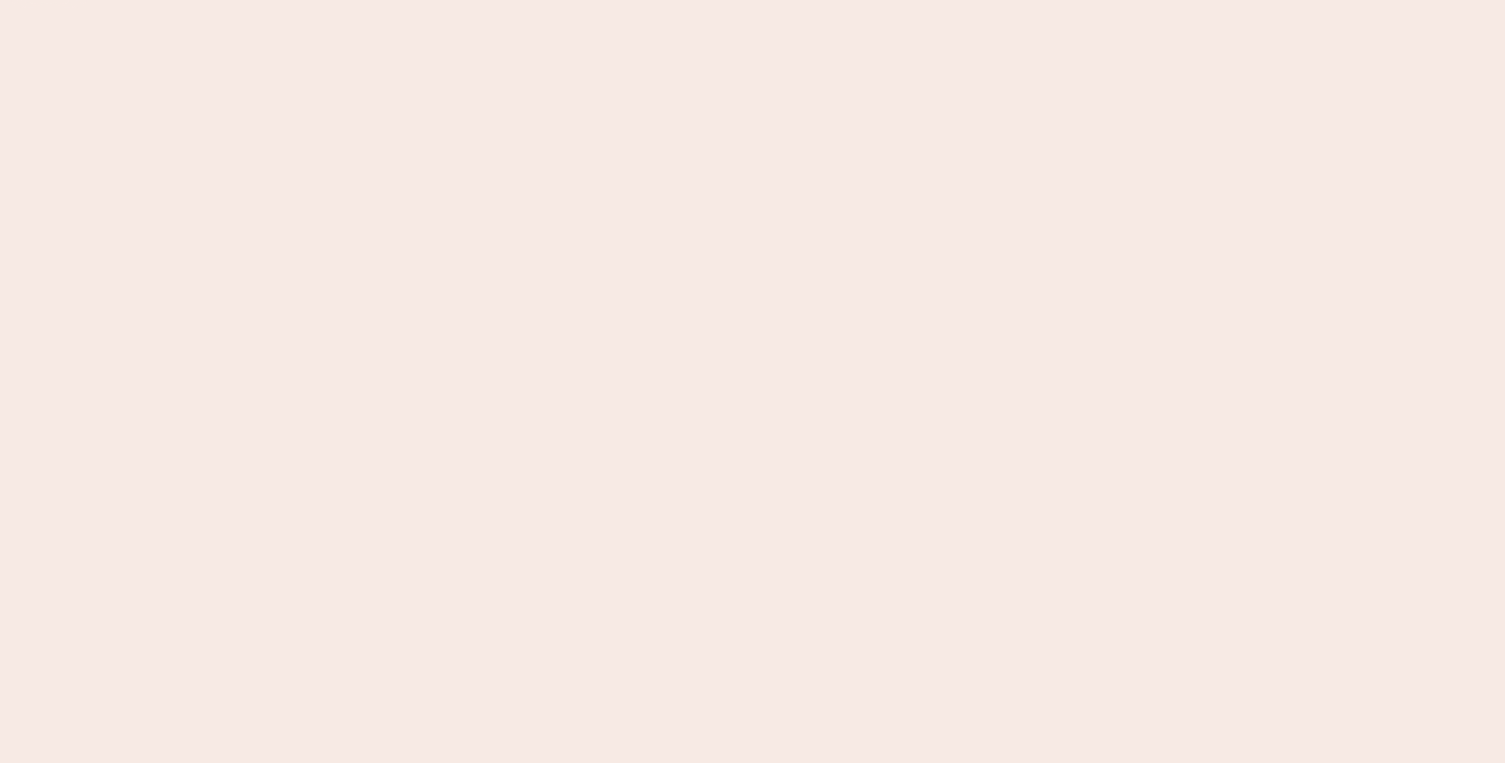 scroll, scrollTop: 0, scrollLeft: 0, axis: both 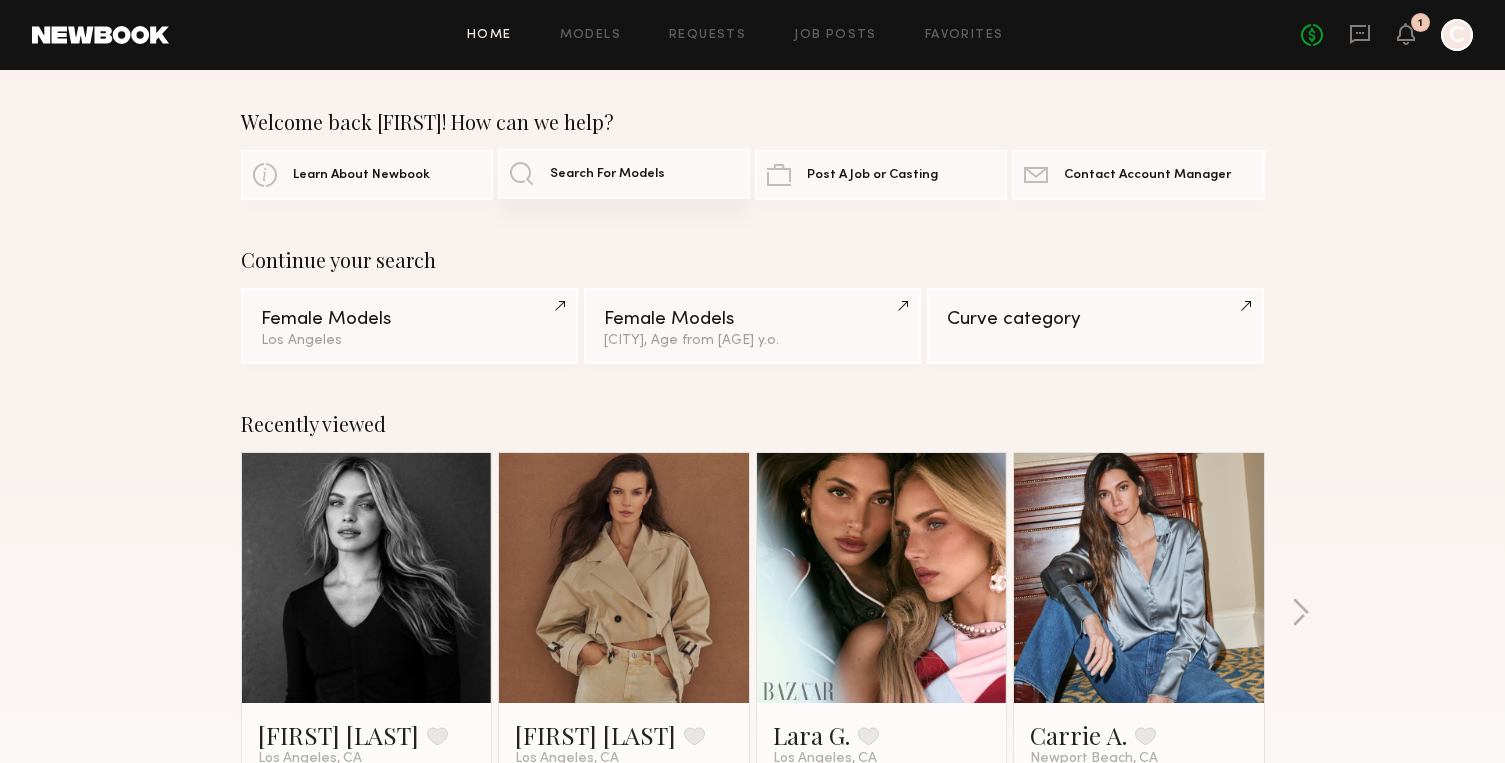 click on "Search For Models" 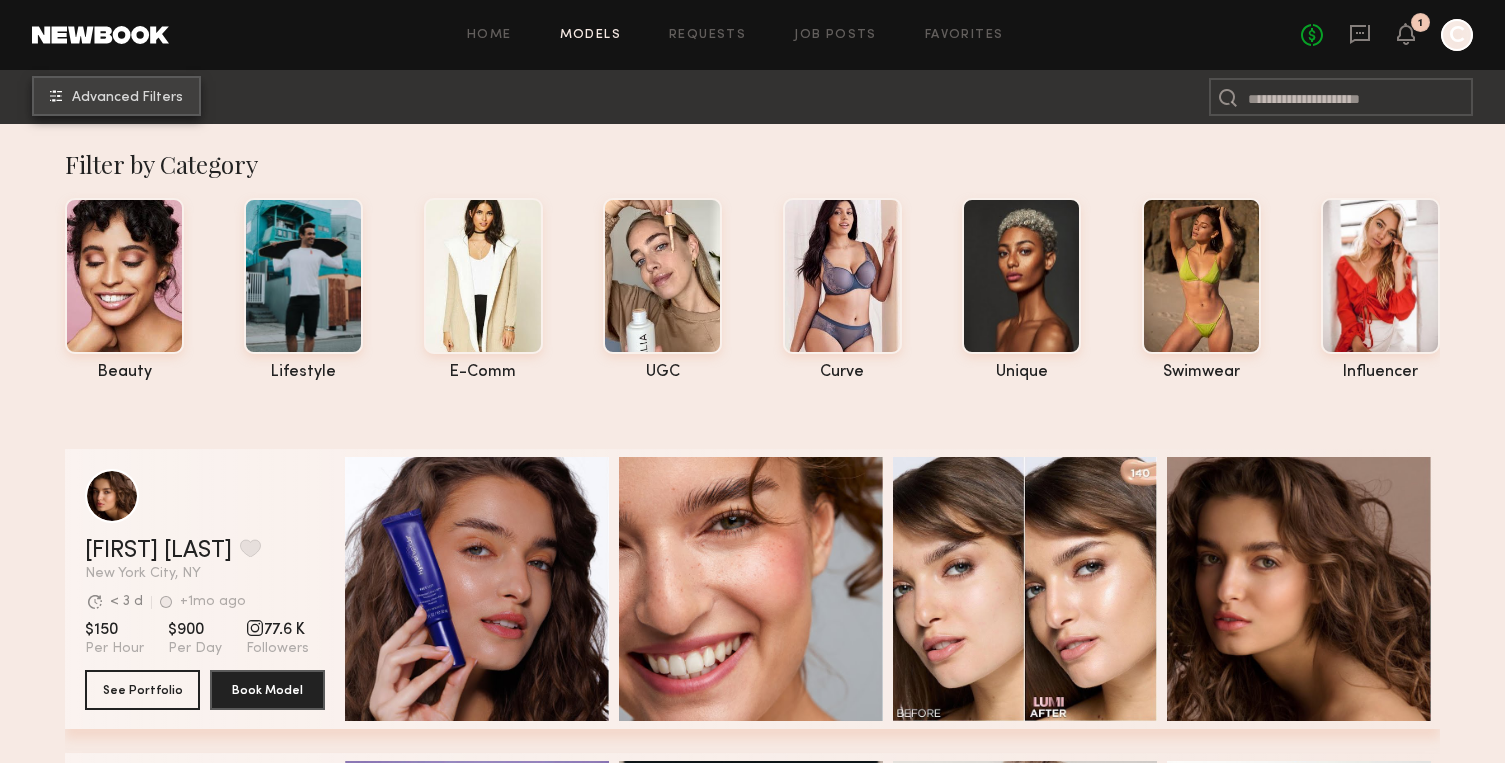 click on "Advanced Filters" 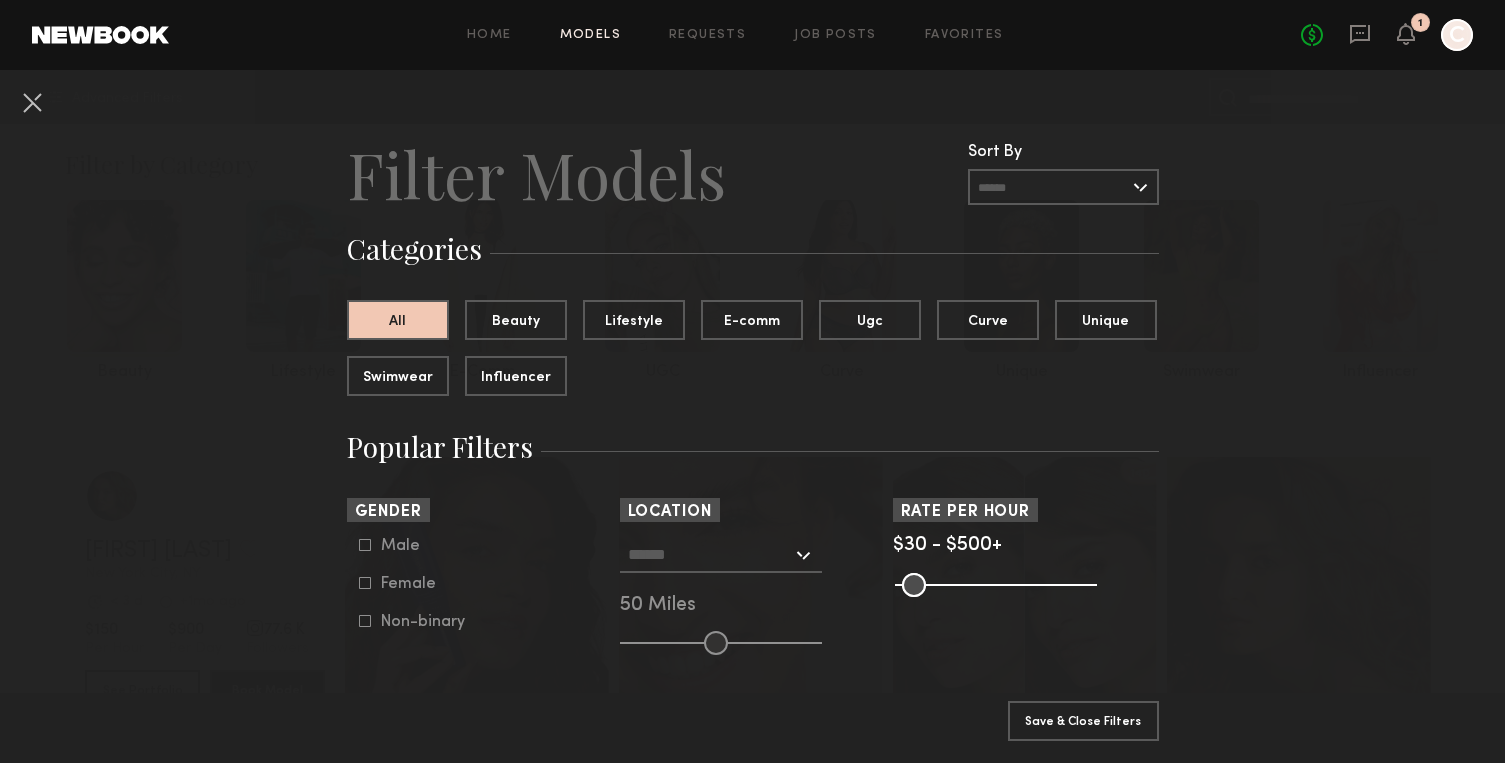 click on "Female" 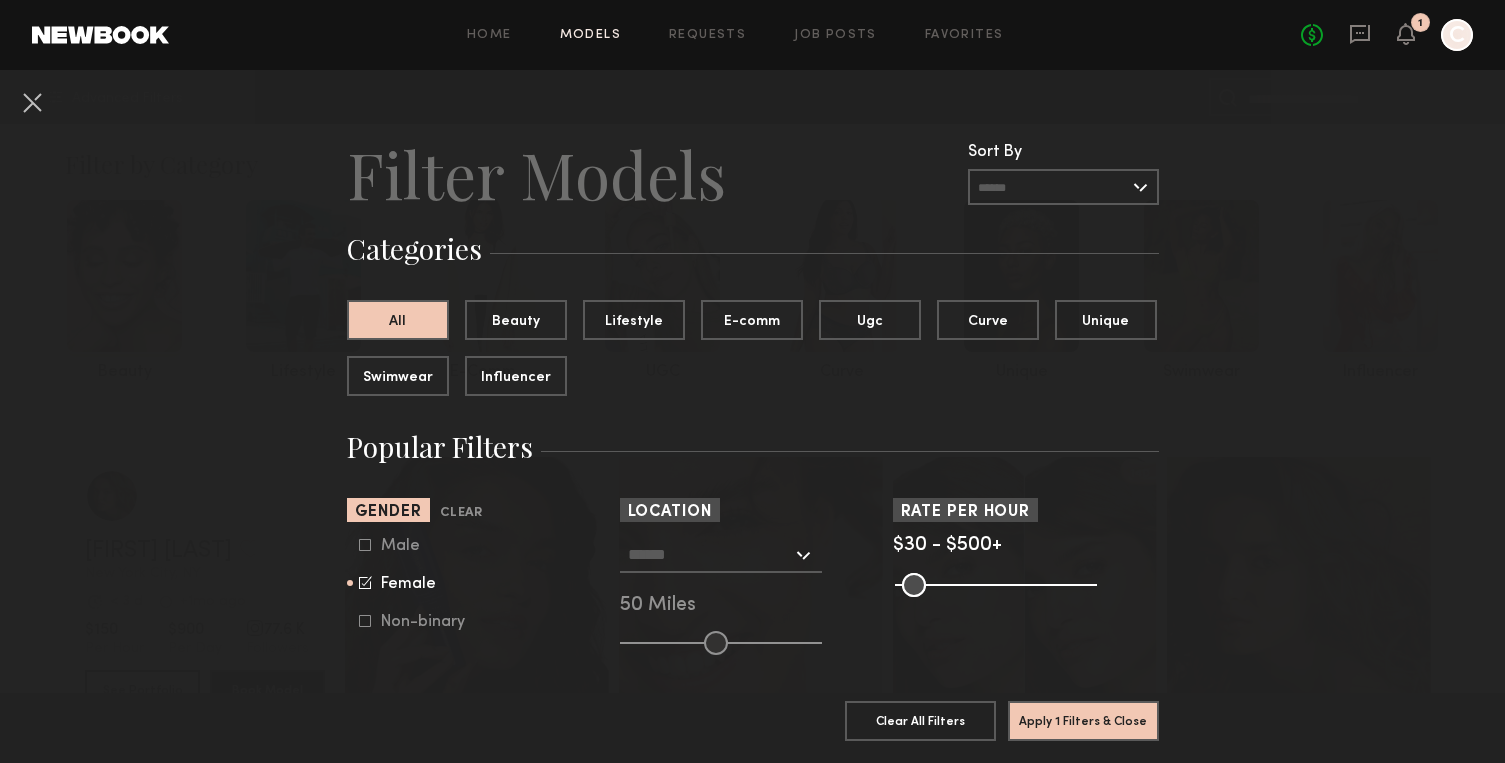 click 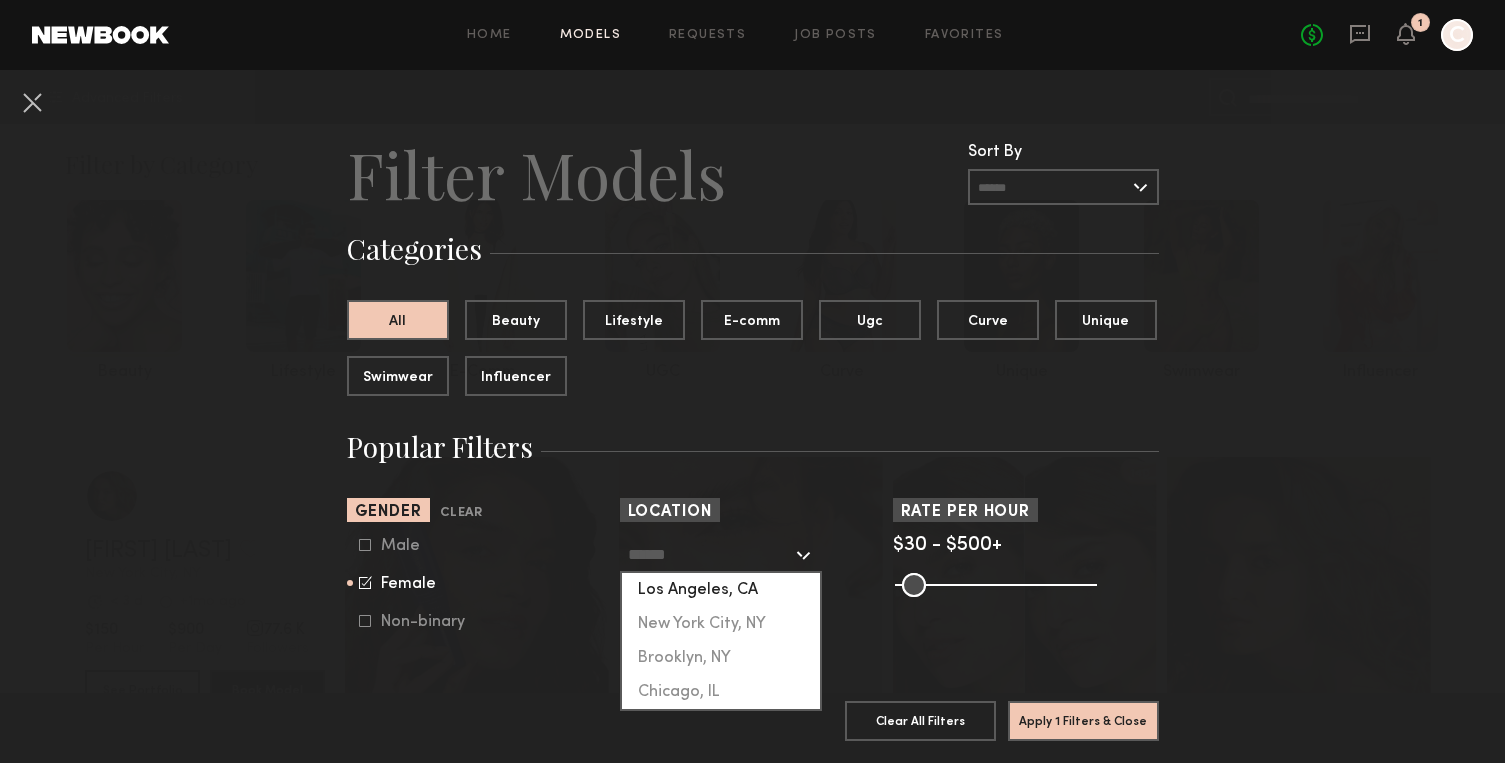 click on "Los Angeles, CA" 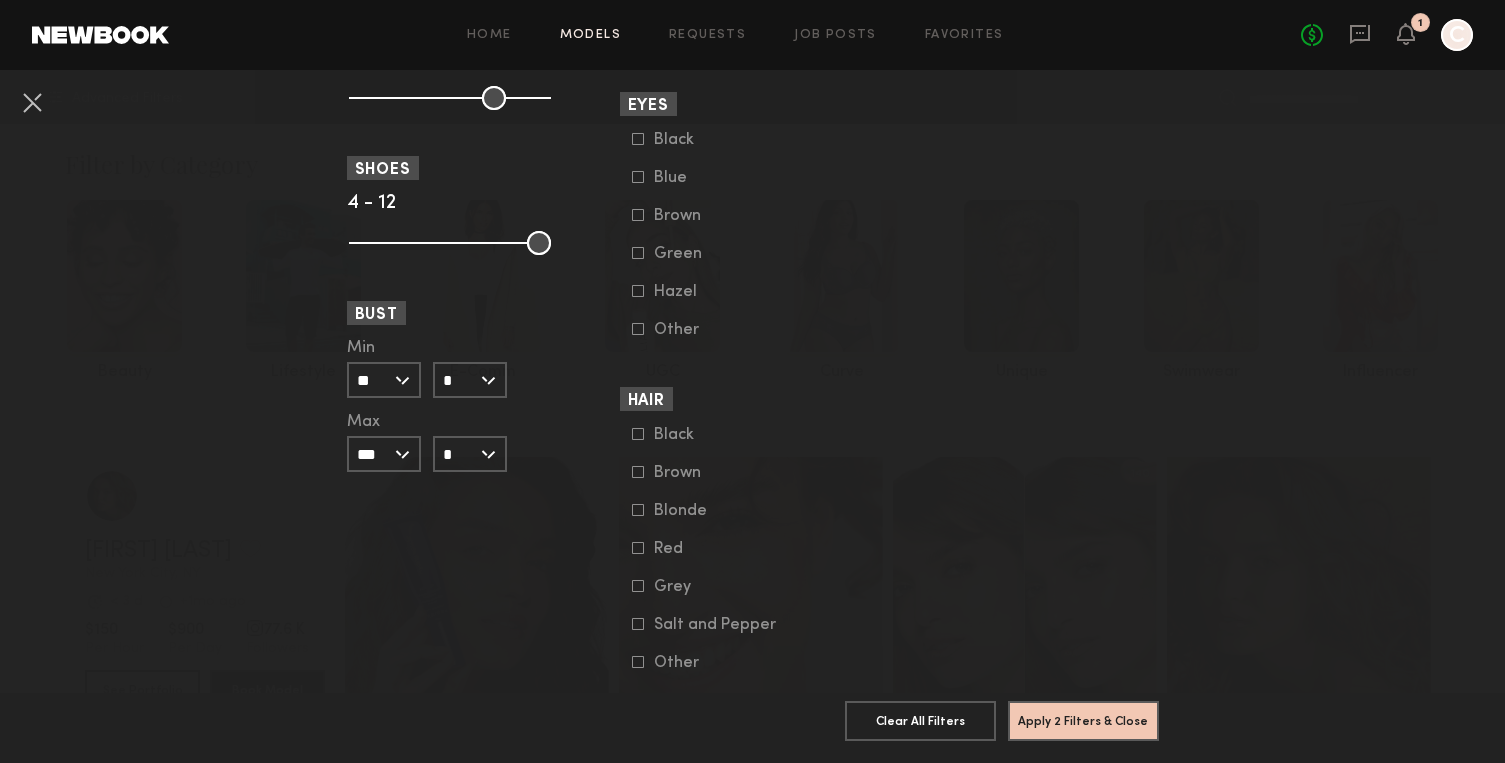 scroll, scrollTop: 1467, scrollLeft: 0, axis: vertical 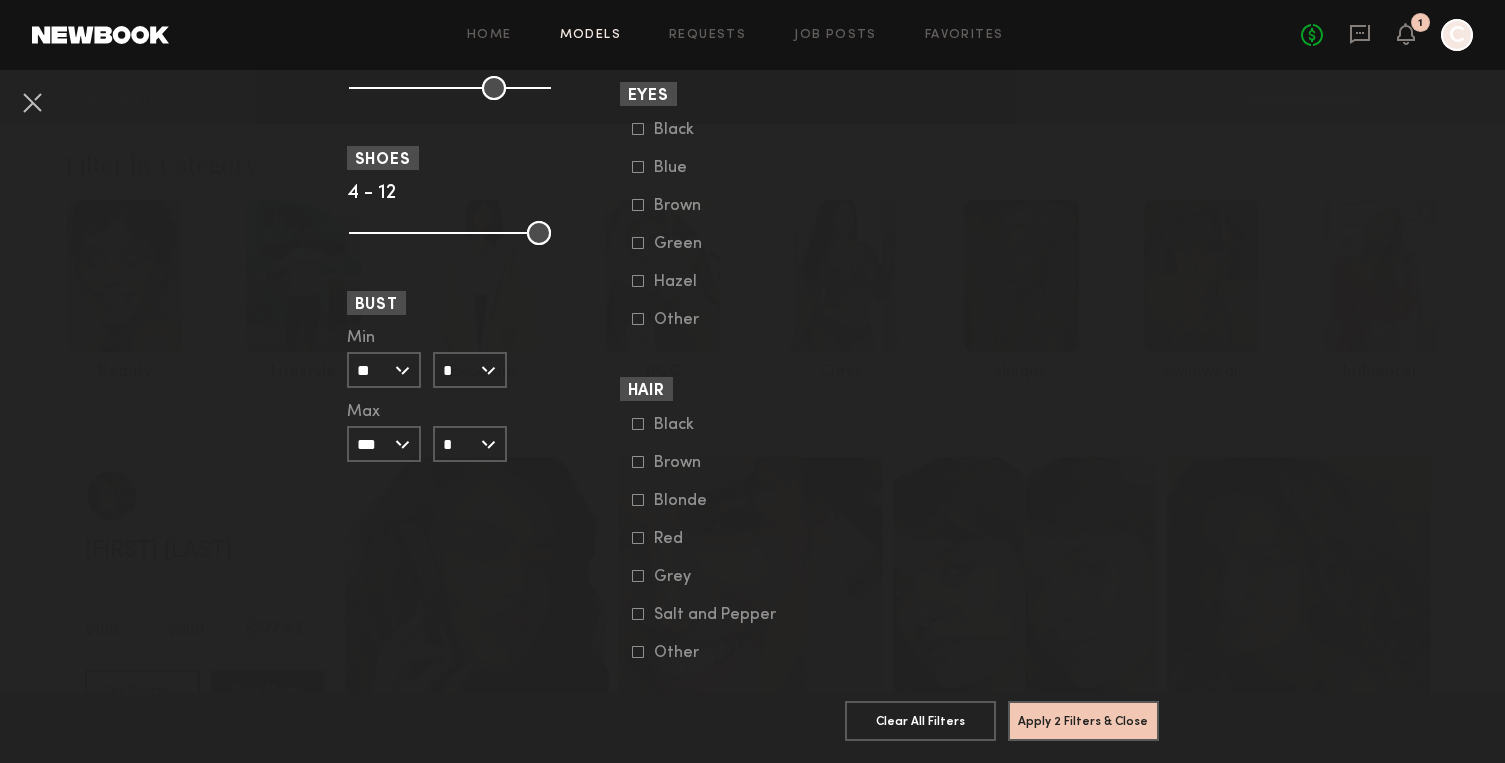 click on "Blonde" 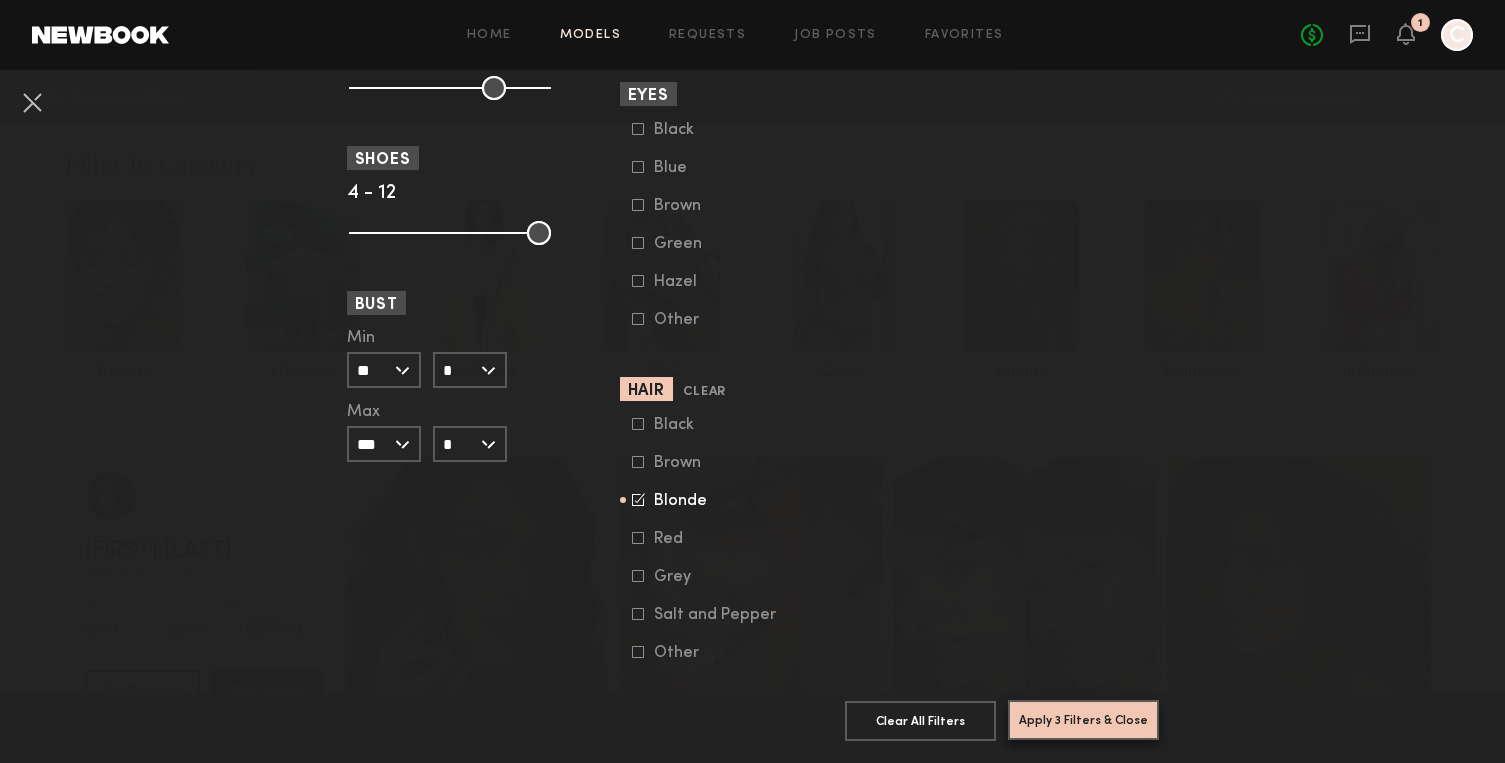 click on "Apply 3 Filters & Close" 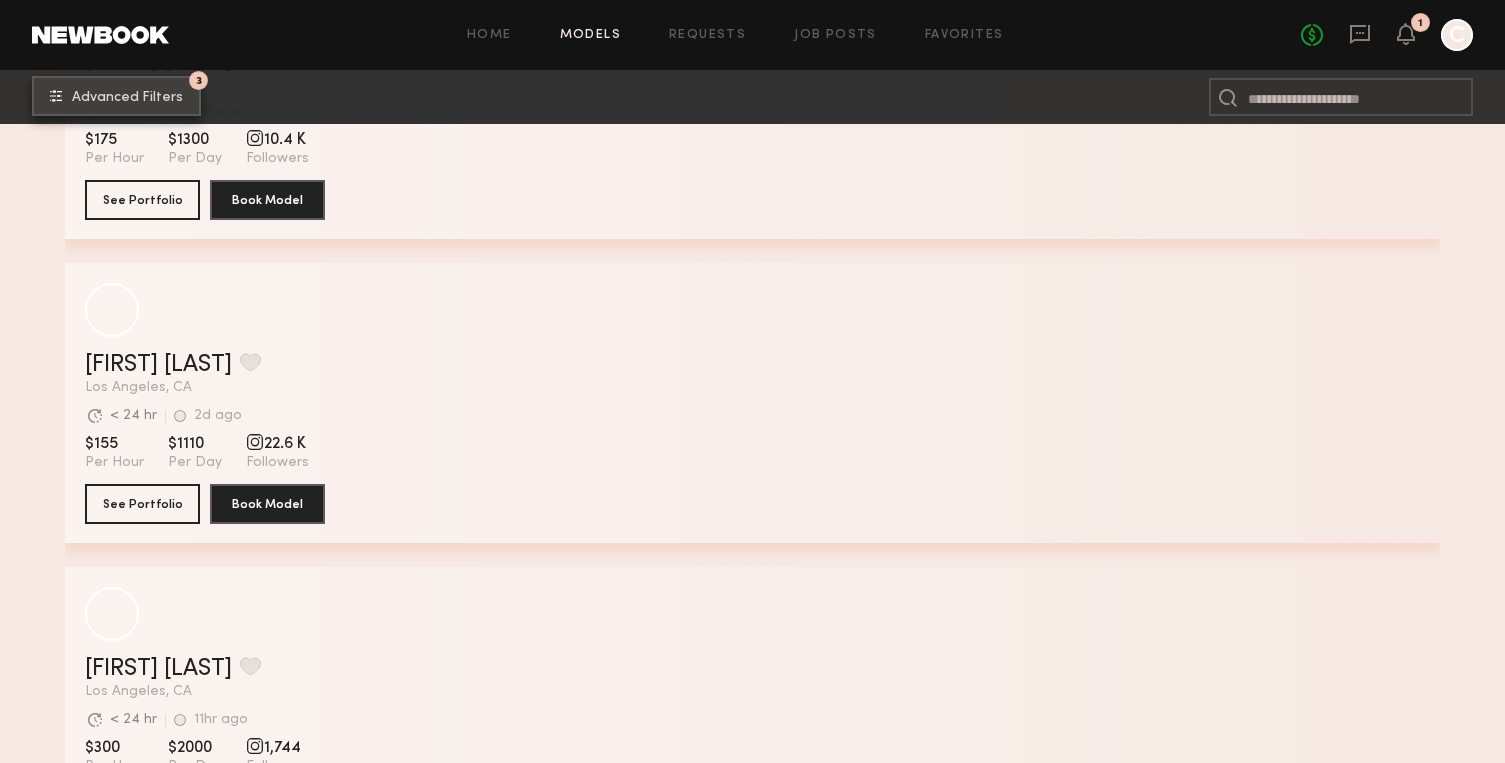 scroll, scrollTop: 1817, scrollLeft: 0, axis: vertical 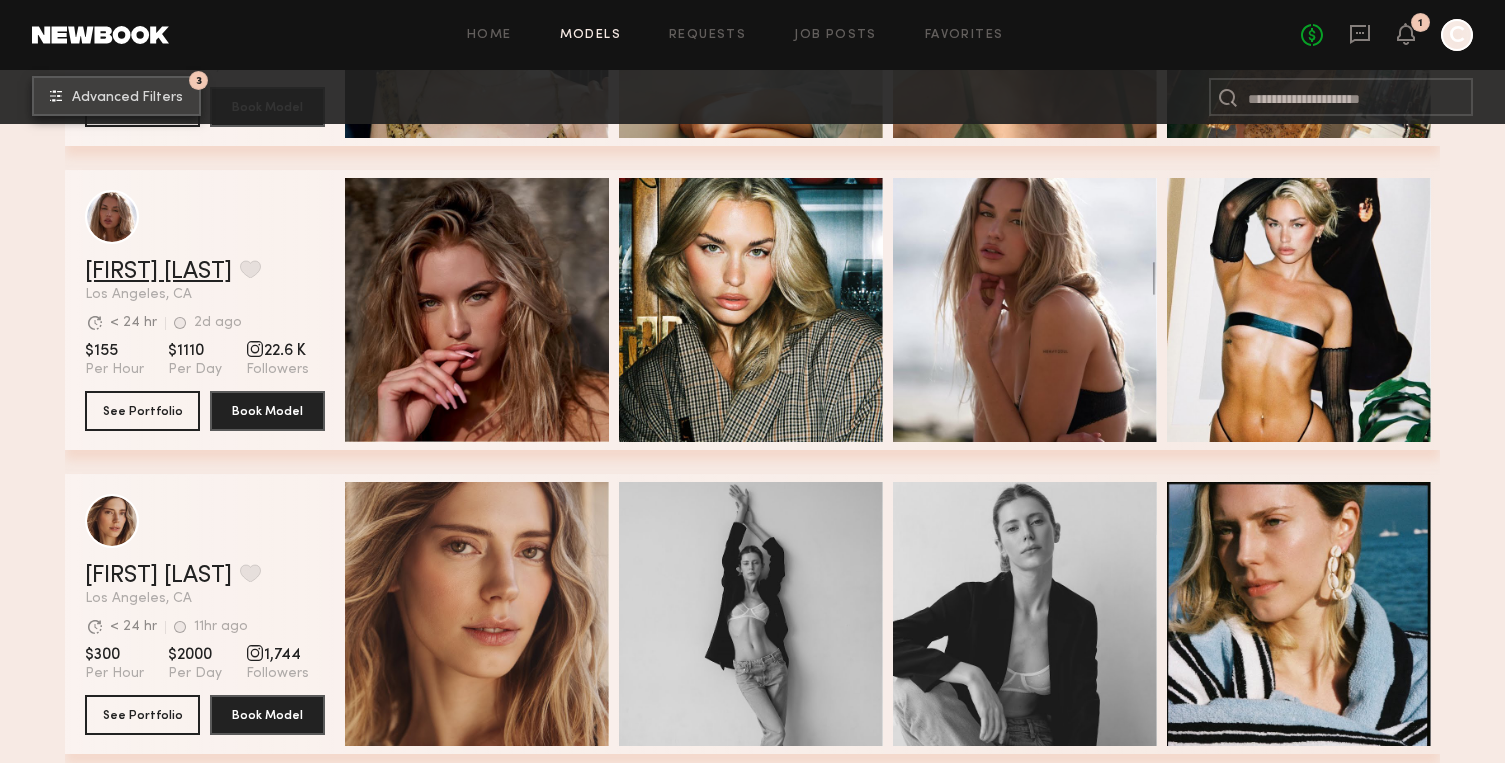 type 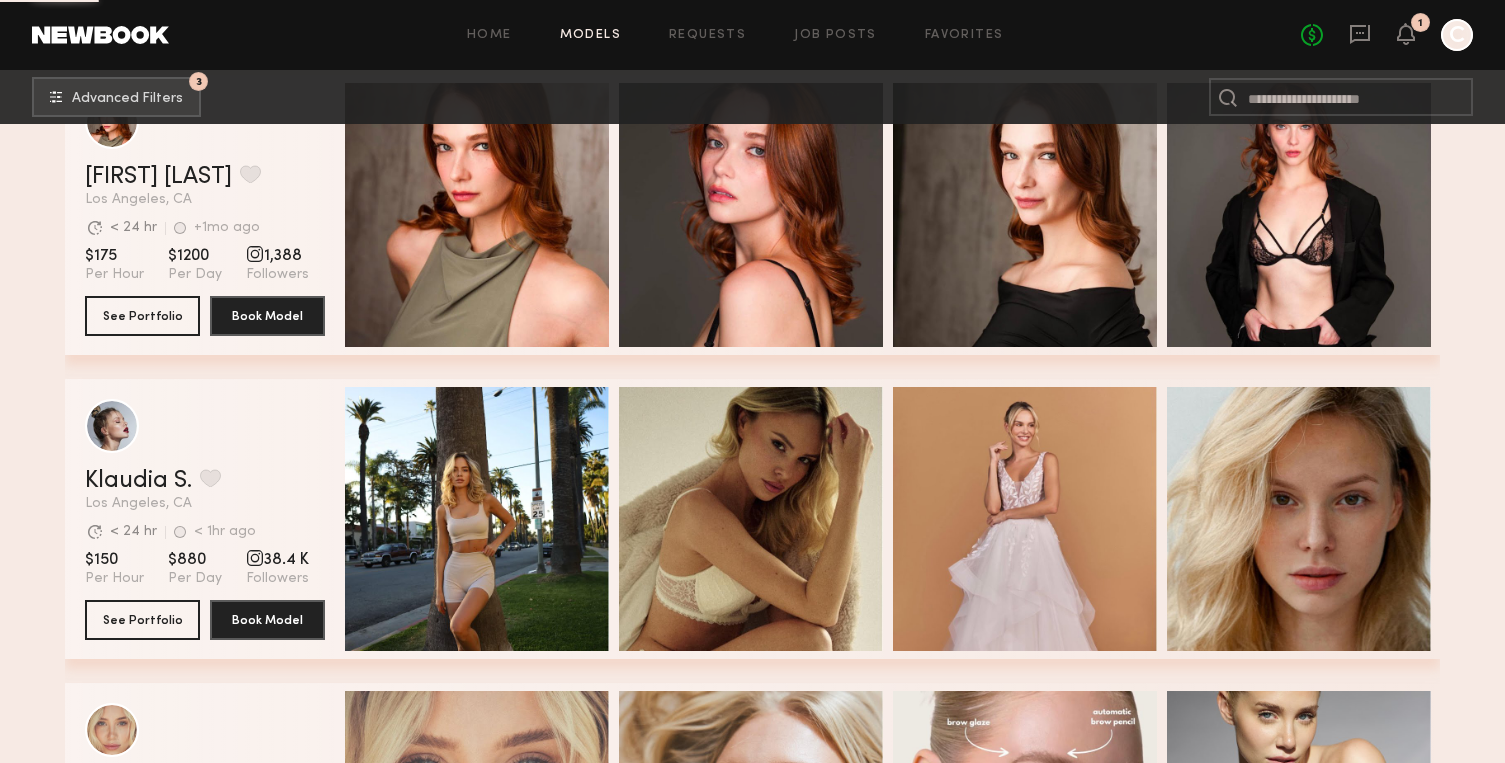 scroll, scrollTop: 2534, scrollLeft: 0, axis: vertical 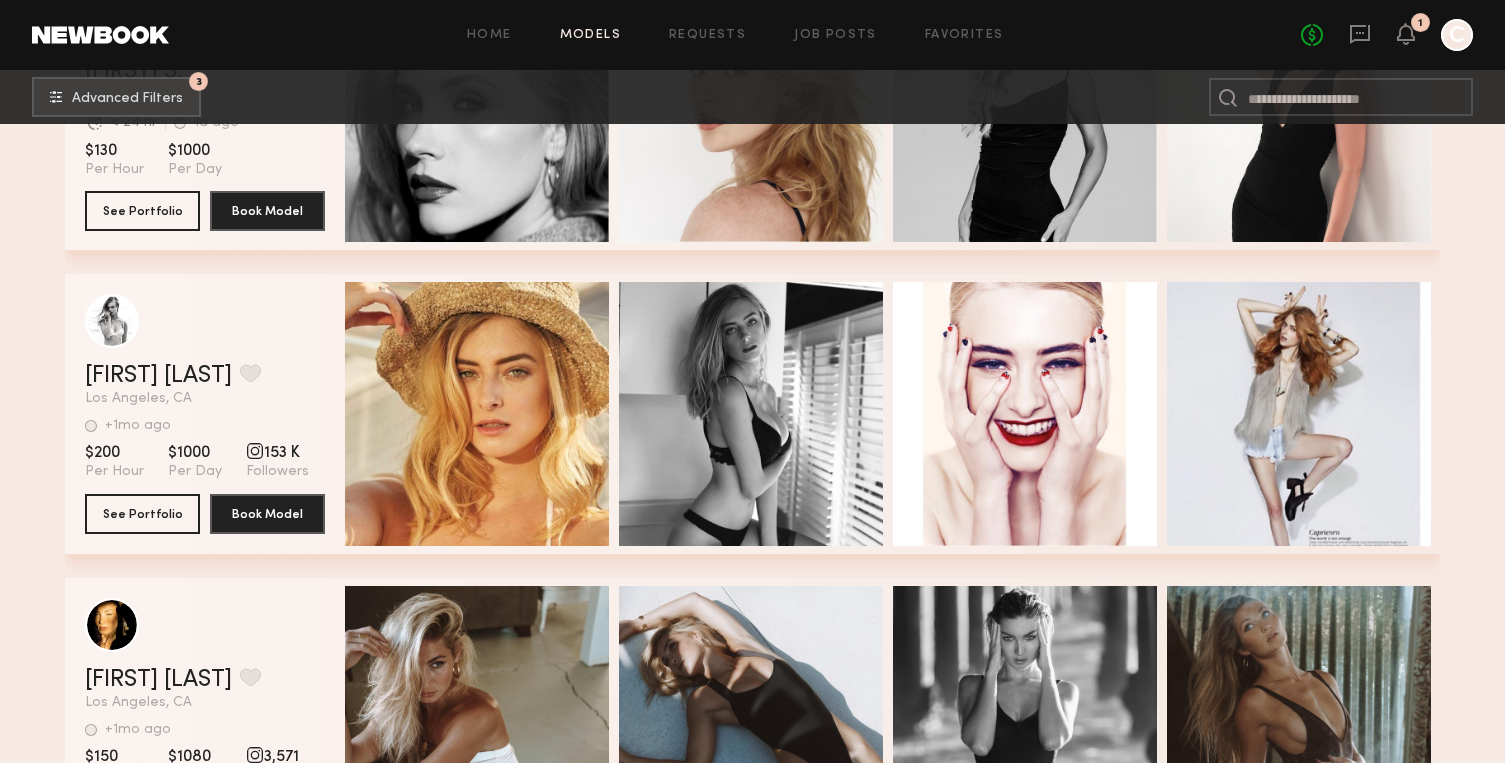 drag, startPoint x: 109, startPoint y: 283, endPoint x: 123, endPoint y: 1, distance: 282.3473 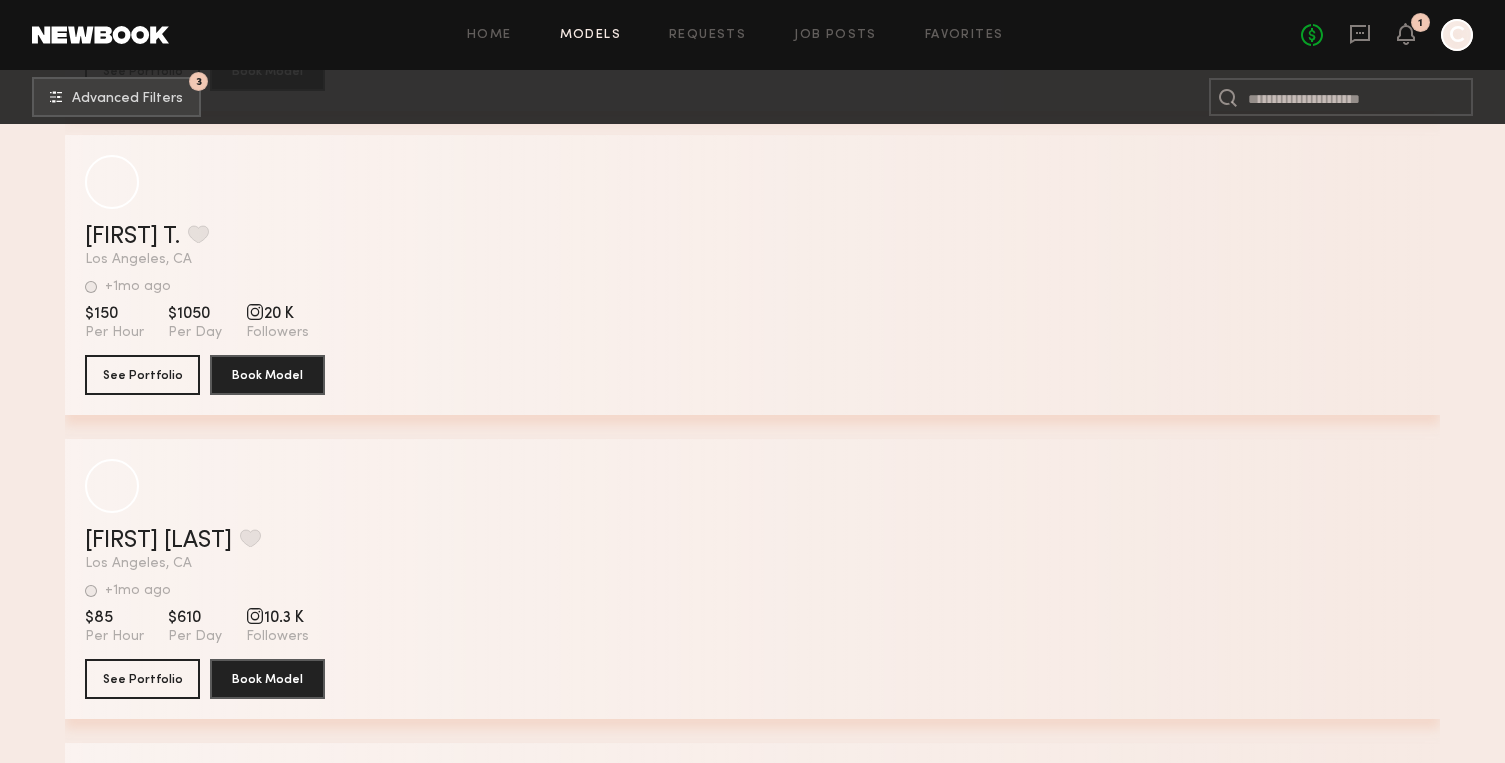 scroll, scrollTop: 69654, scrollLeft: 0, axis: vertical 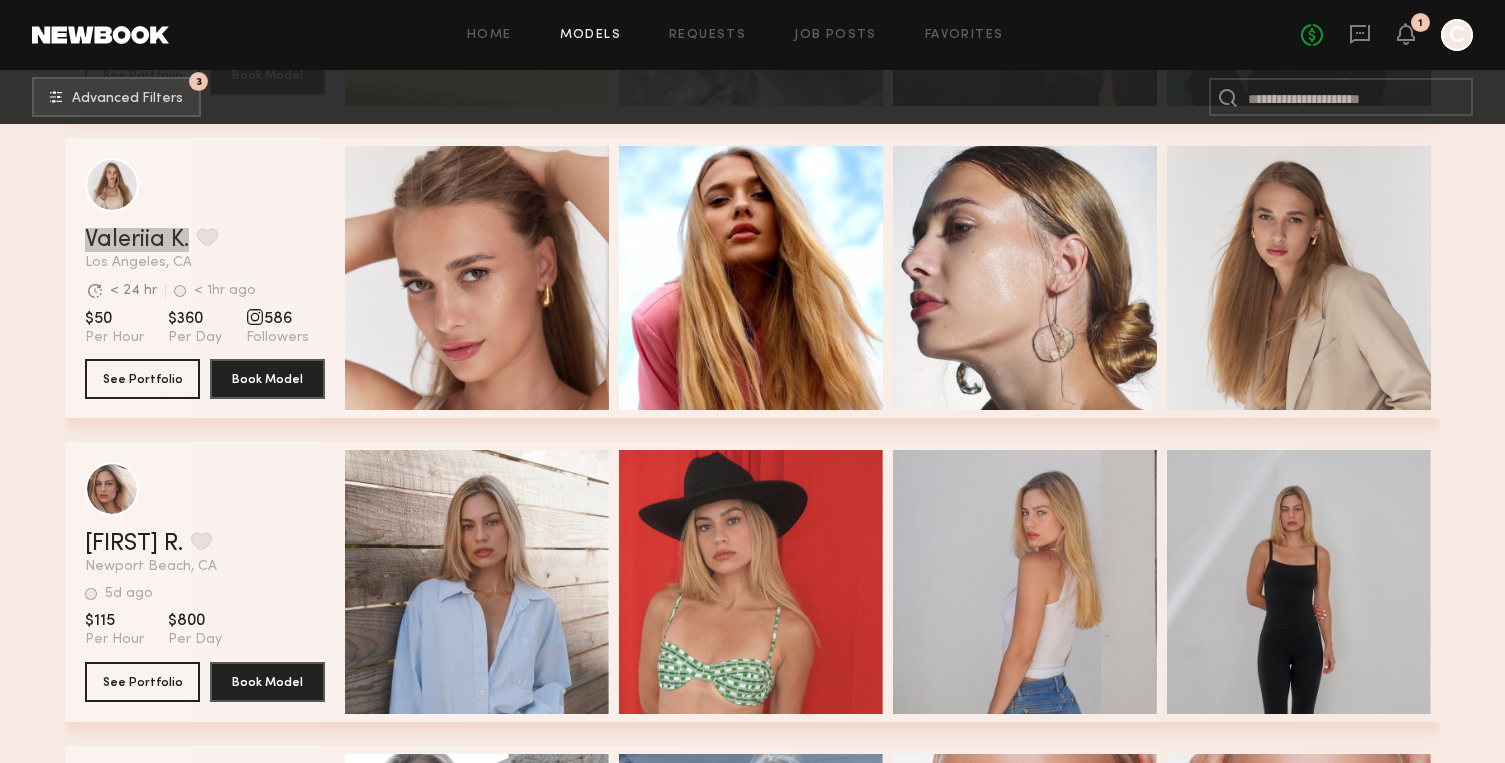 drag, startPoint x: 153, startPoint y: 244, endPoint x: 354, endPoint y: 2, distance: 314.58704 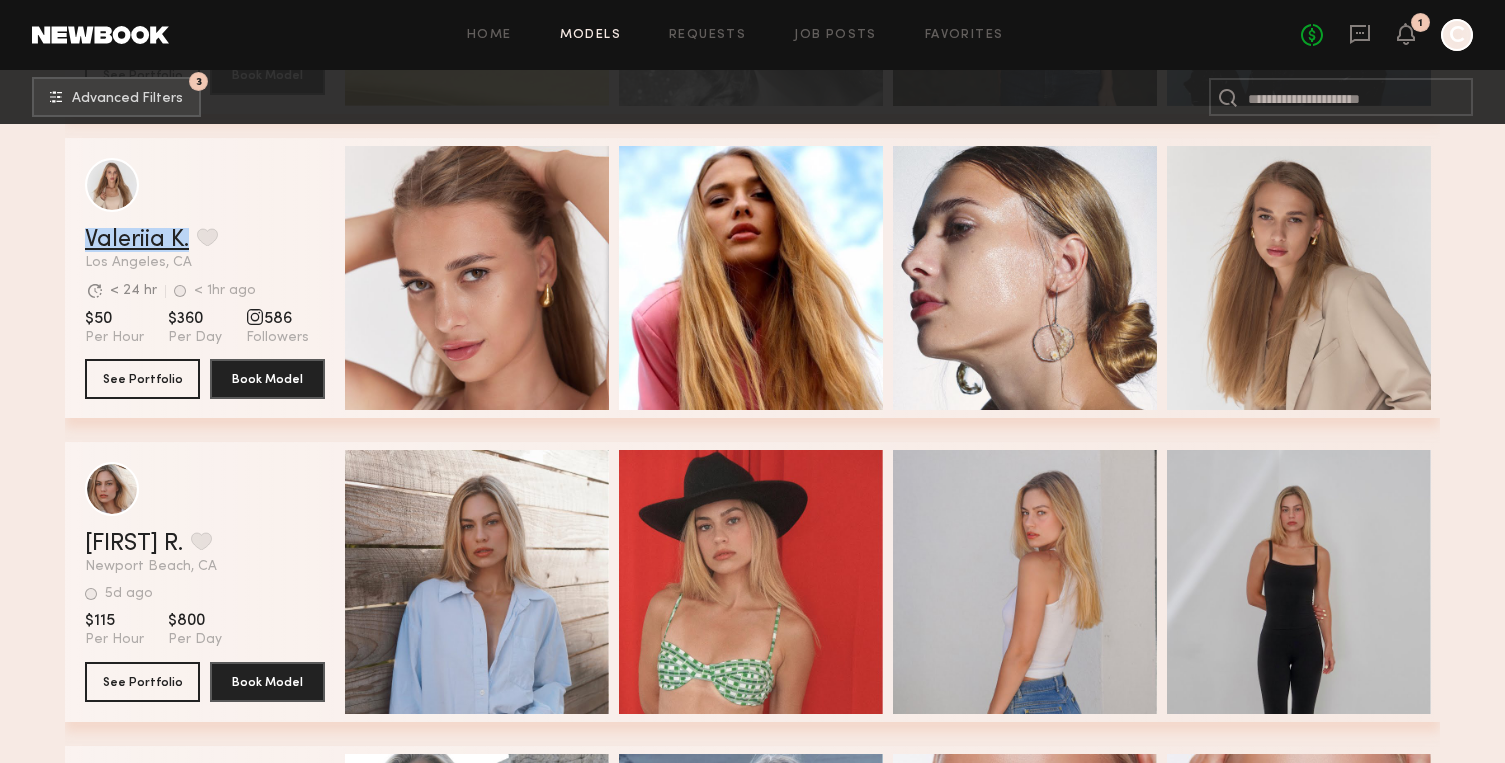 scroll, scrollTop: 76871, scrollLeft: 0, axis: vertical 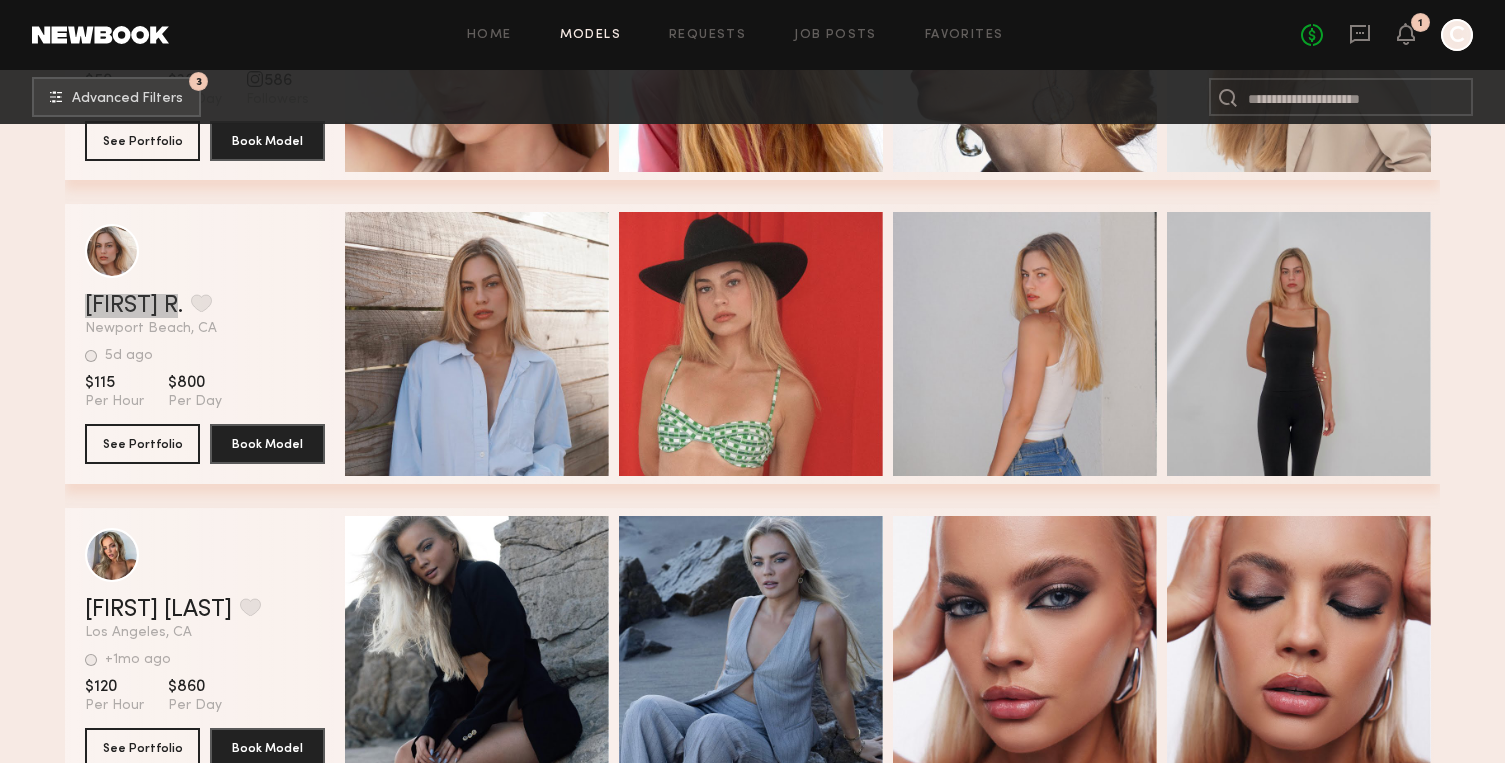 drag, startPoint x: 119, startPoint y: 304, endPoint x: 613, endPoint y: 4, distance: 577.9585 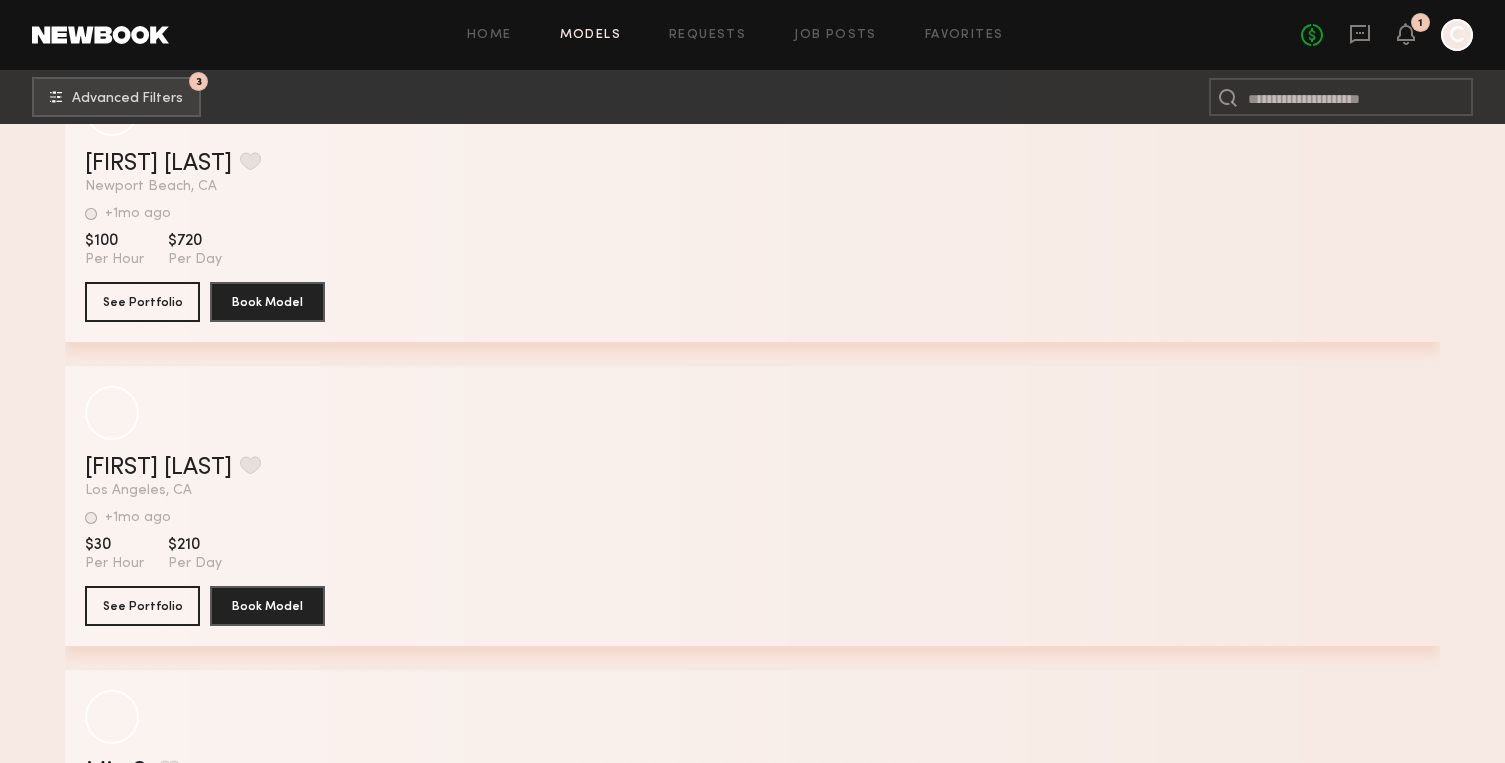 scroll, scrollTop: 117128, scrollLeft: 0, axis: vertical 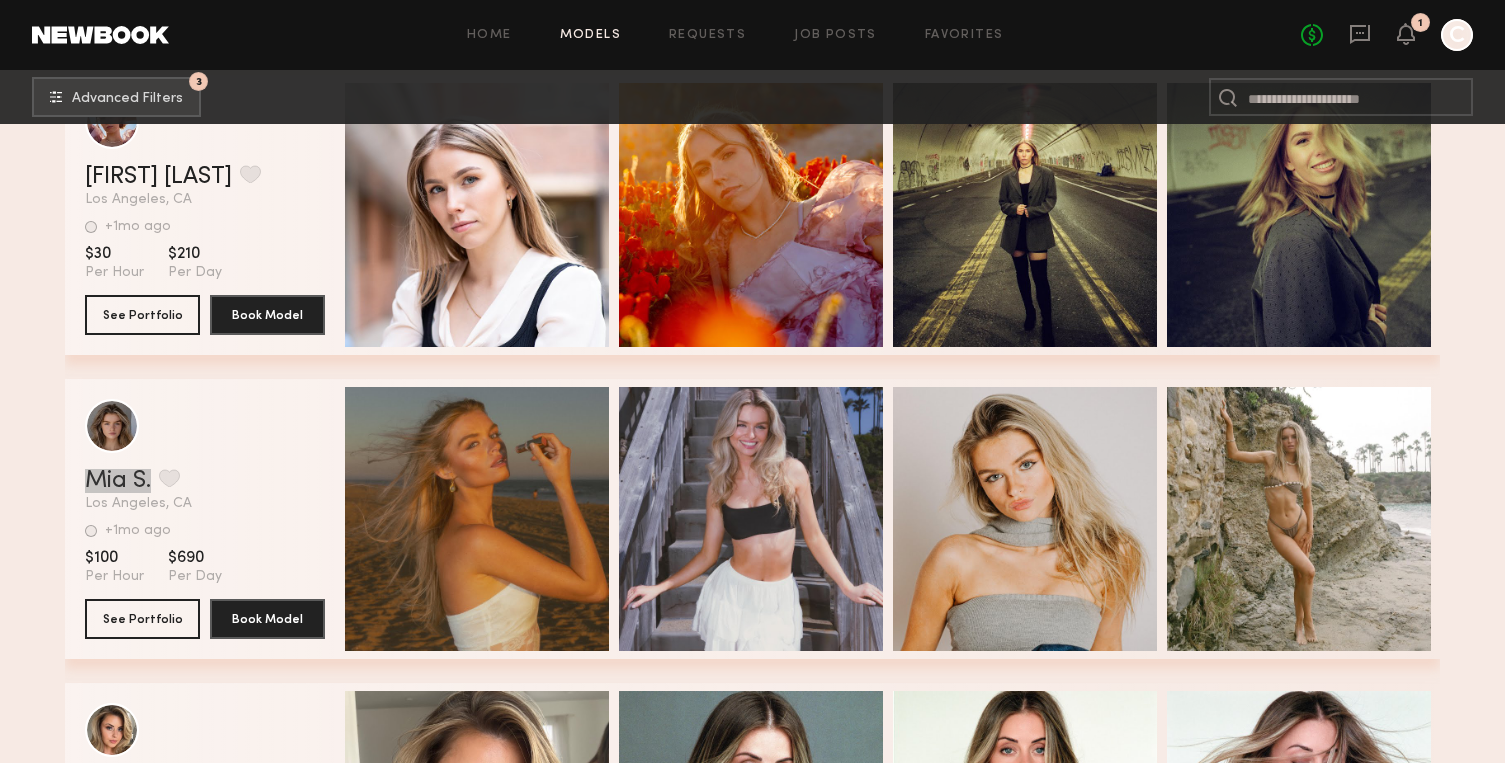 drag, startPoint x: 128, startPoint y: 488, endPoint x: 433, endPoint y: 38, distance: 543.62213 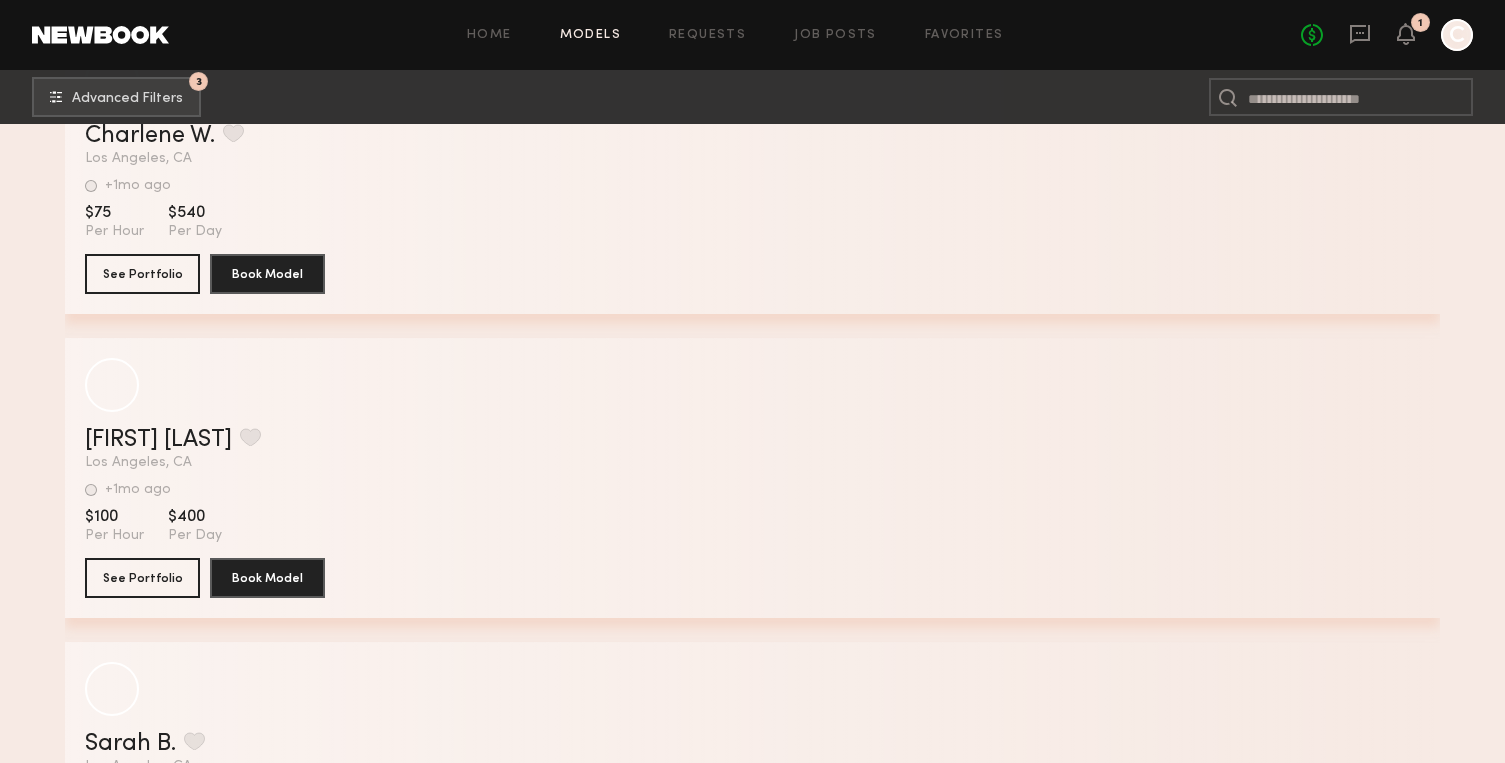 scroll, scrollTop: 129379, scrollLeft: 0, axis: vertical 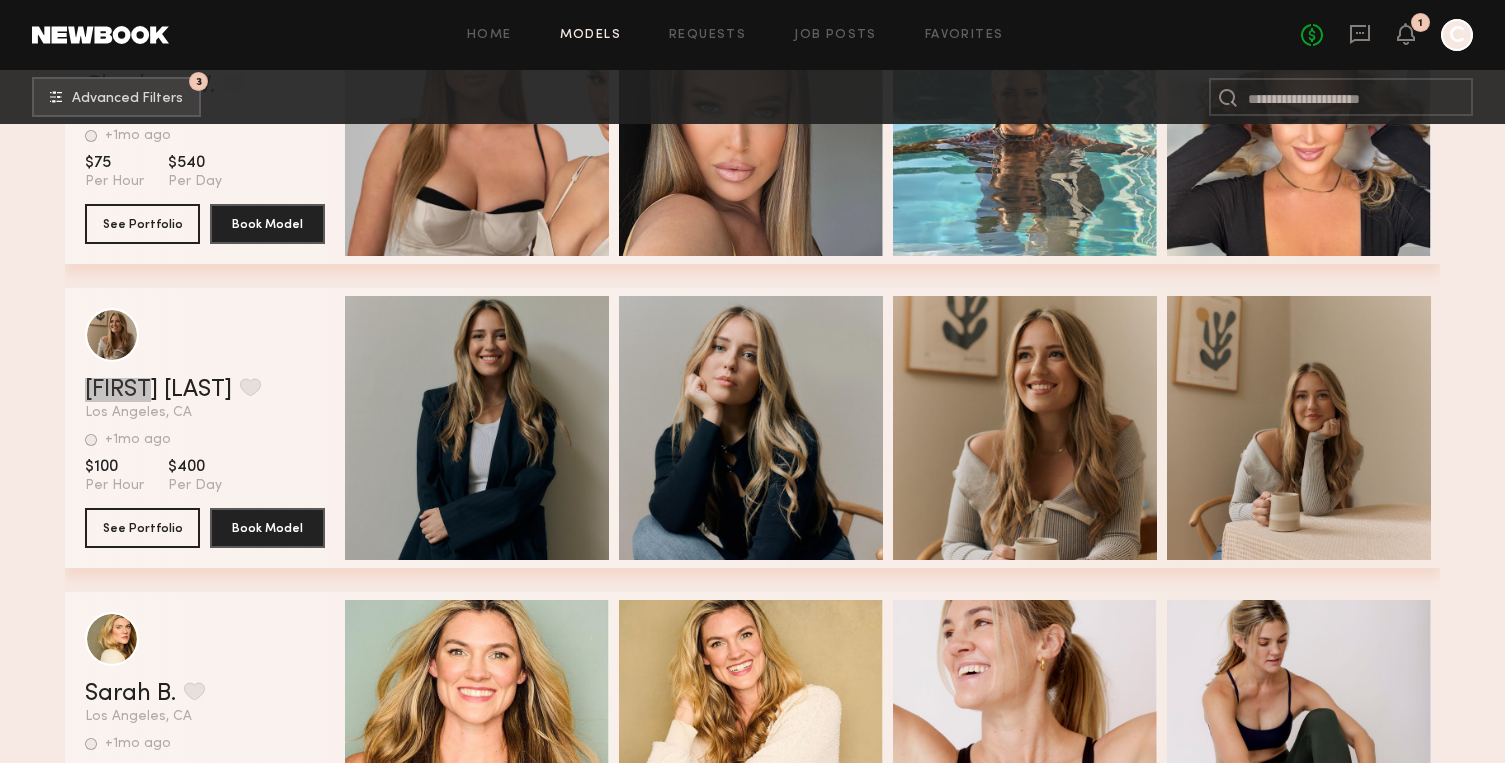 drag, startPoint x: 96, startPoint y: 394, endPoint x: 1015, endPoint y: 4, distance: 998.3291 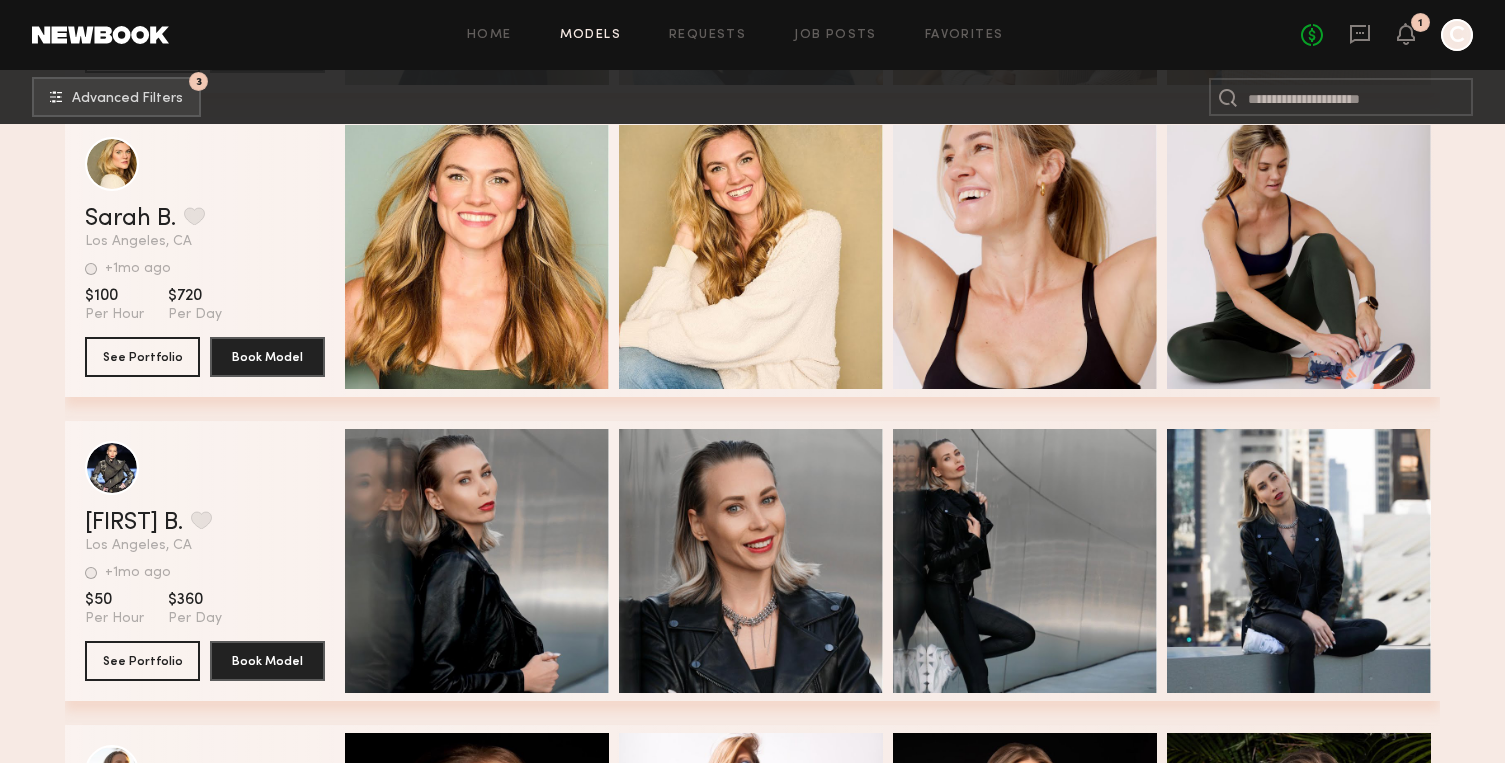 scroll, scrollTop: 129756, scrollLeft: 0, axis: vertical 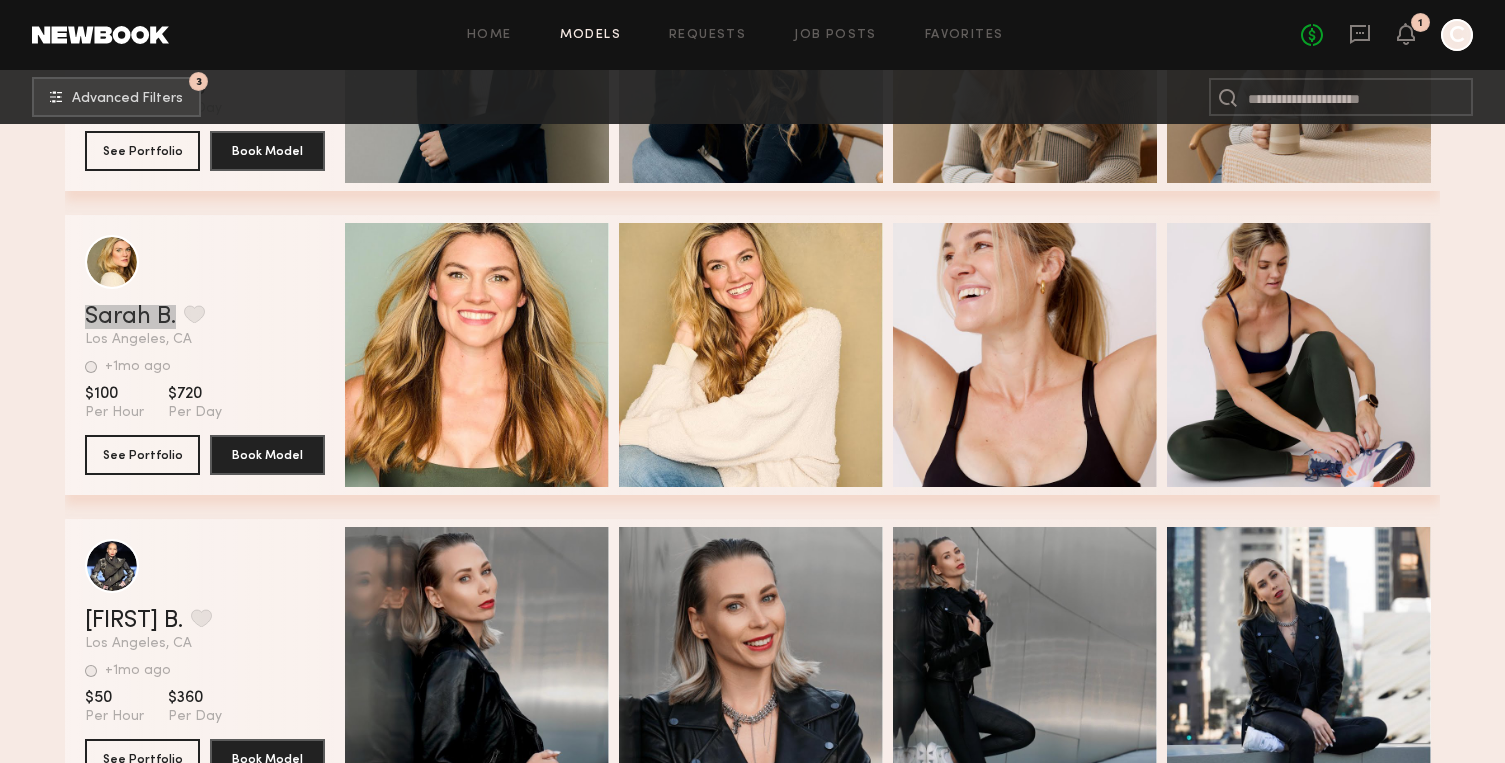 drag, startPoint x: 145, startPoint y: 321, endPoint x: 405, endPoint y: 1, distance: 412.31058 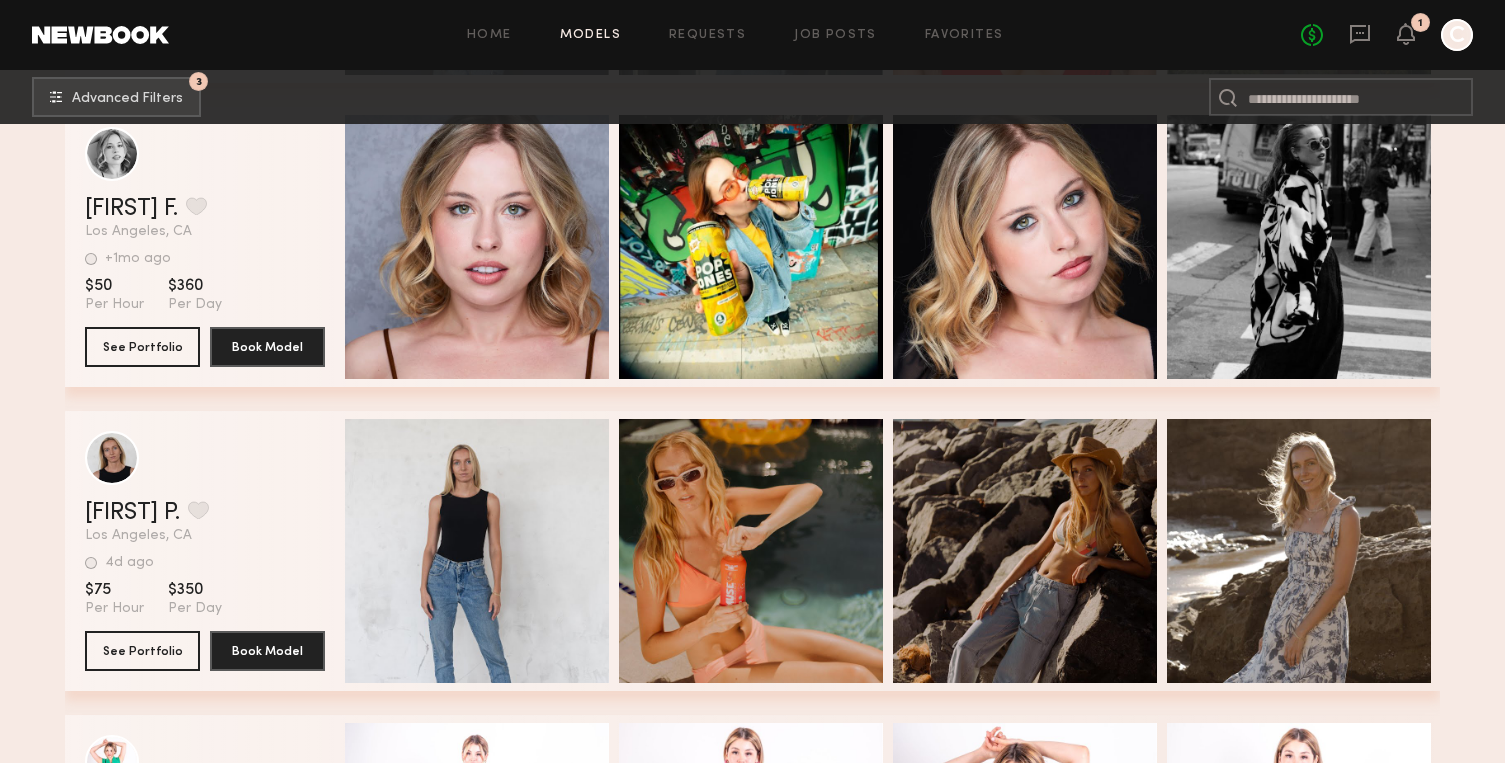 scroll, scrollTop: 136458, scrollLeft: 0, axis: vertical 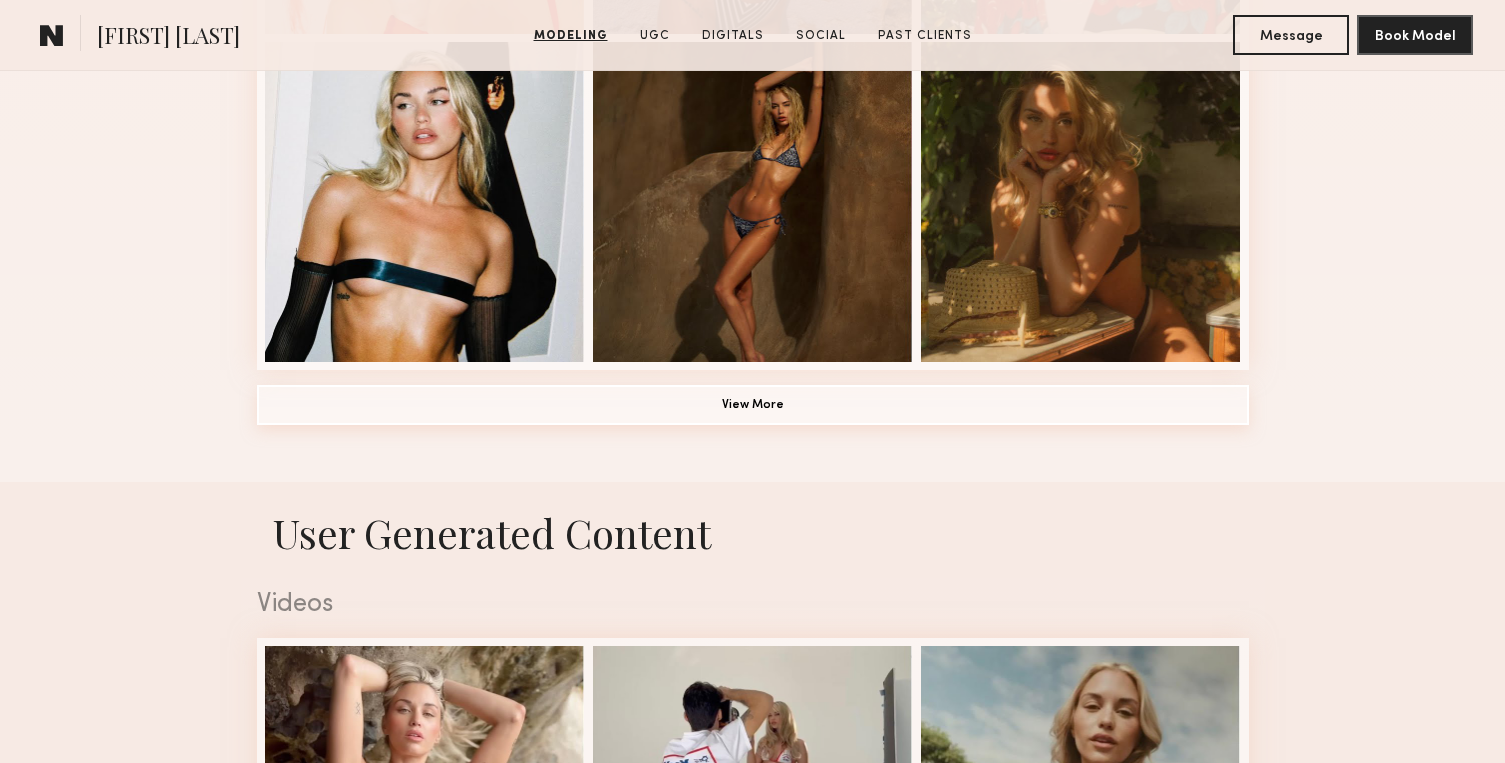 click on "View More" 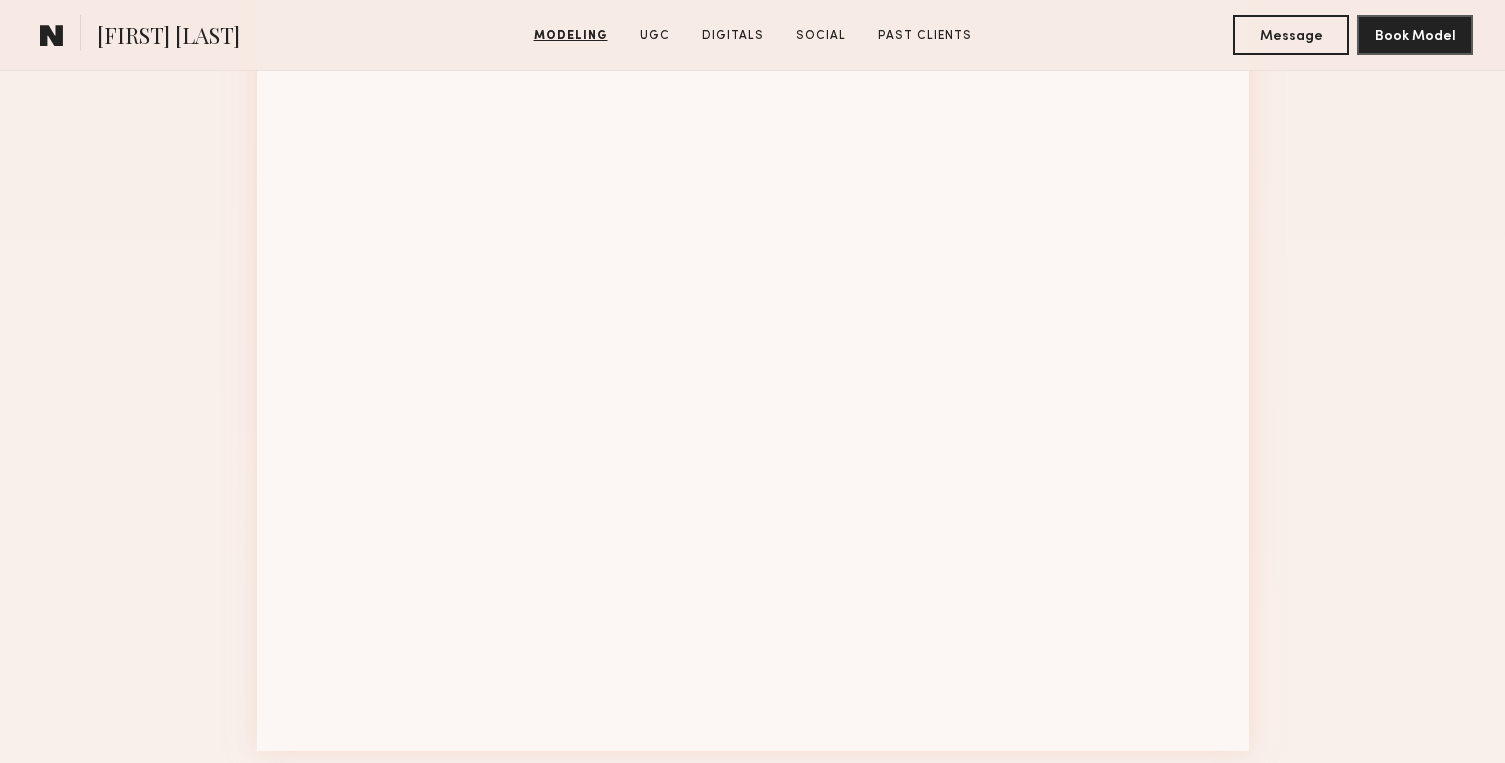 scroll, scrollTop: 2696, scrollLeft: 0, axis: vertical 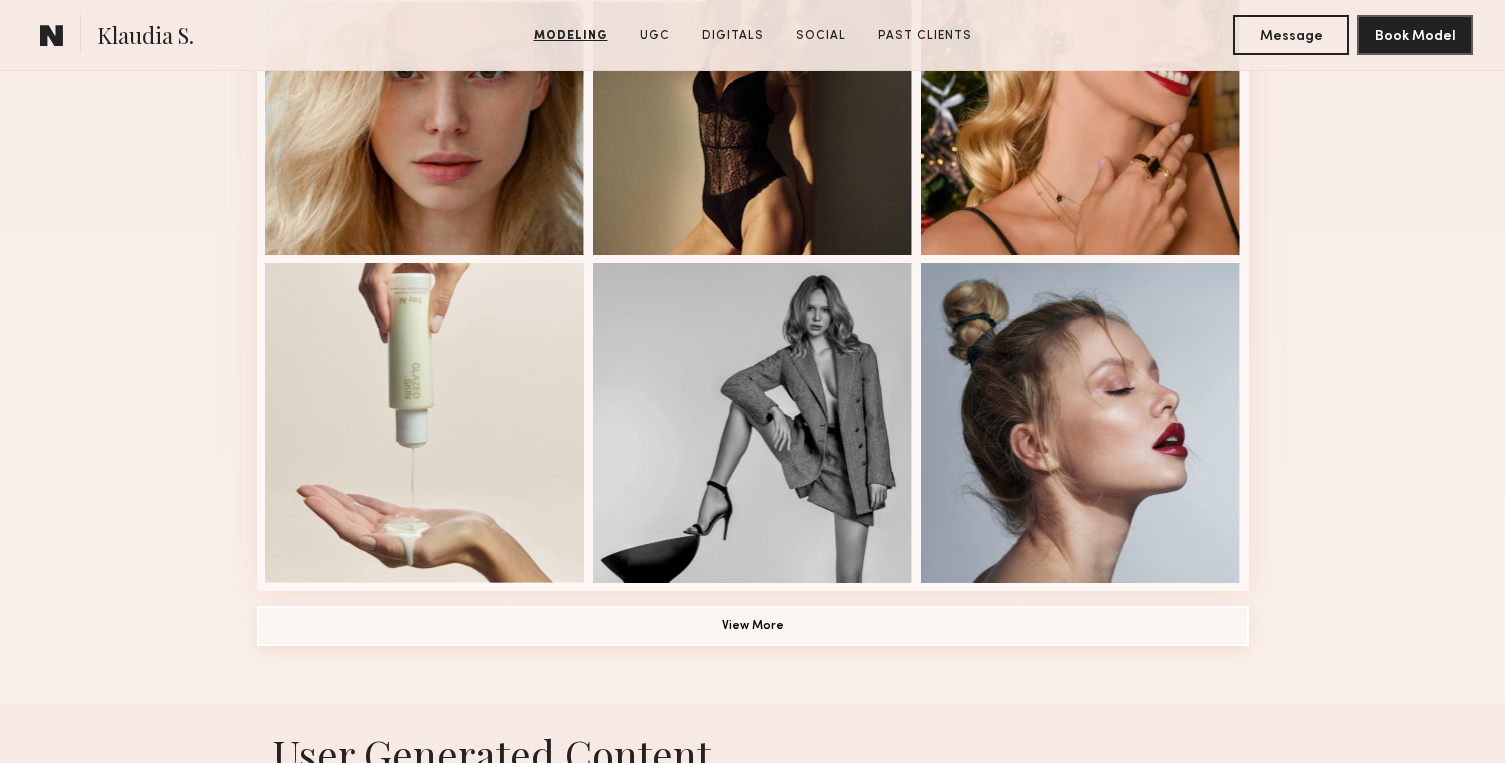 click on "View More" 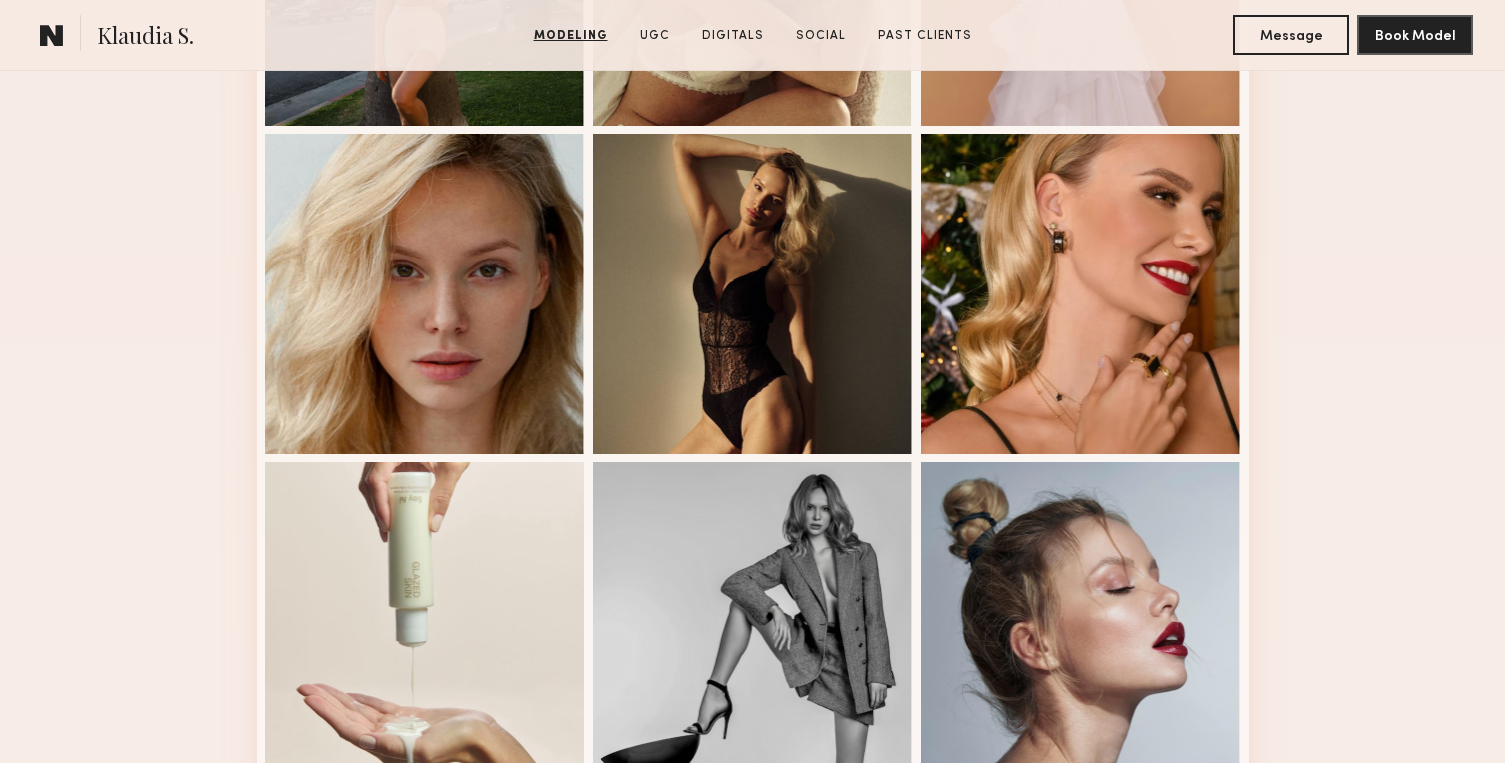 scroll, scrollTop: 798, scrollLeft: 0, axis: vertical 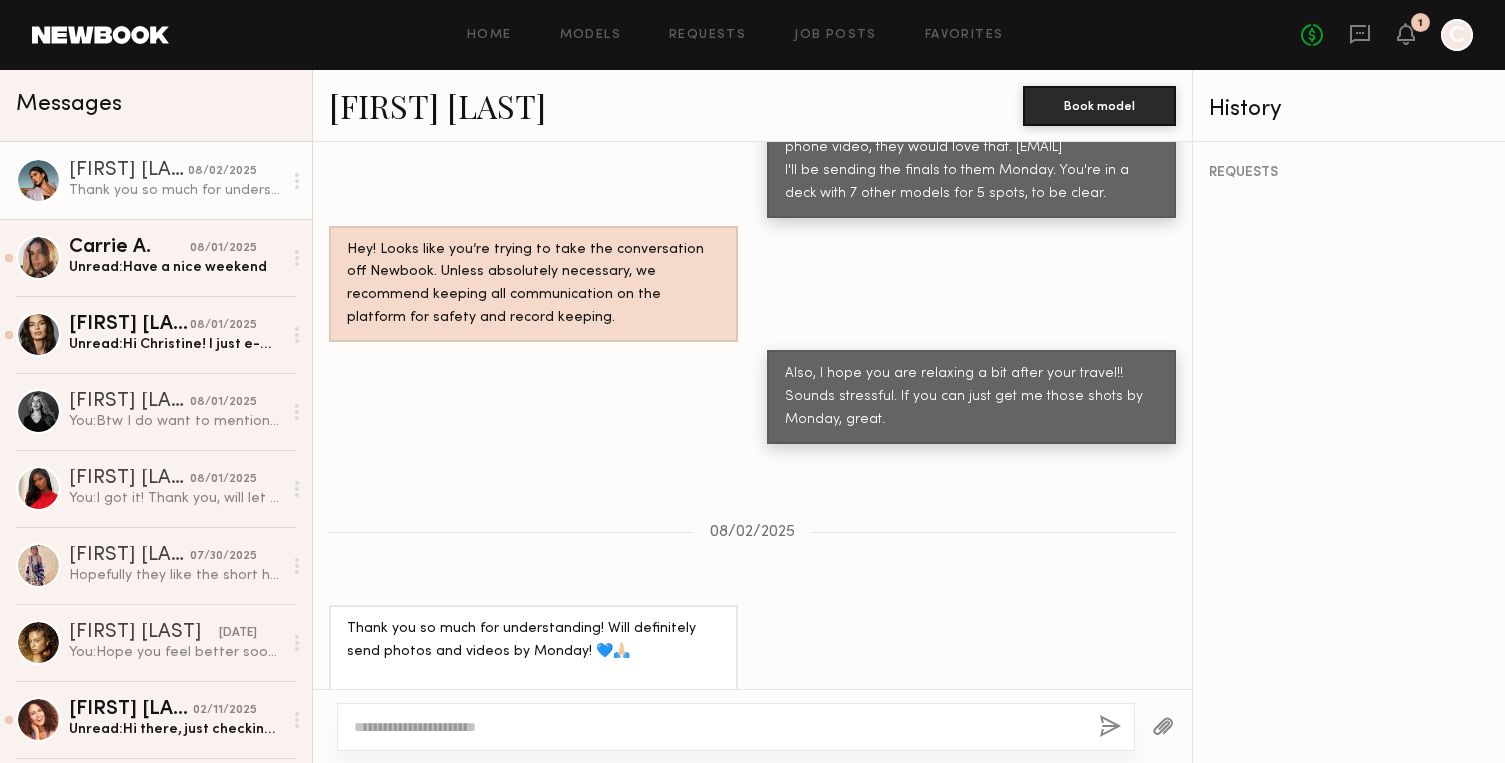 click 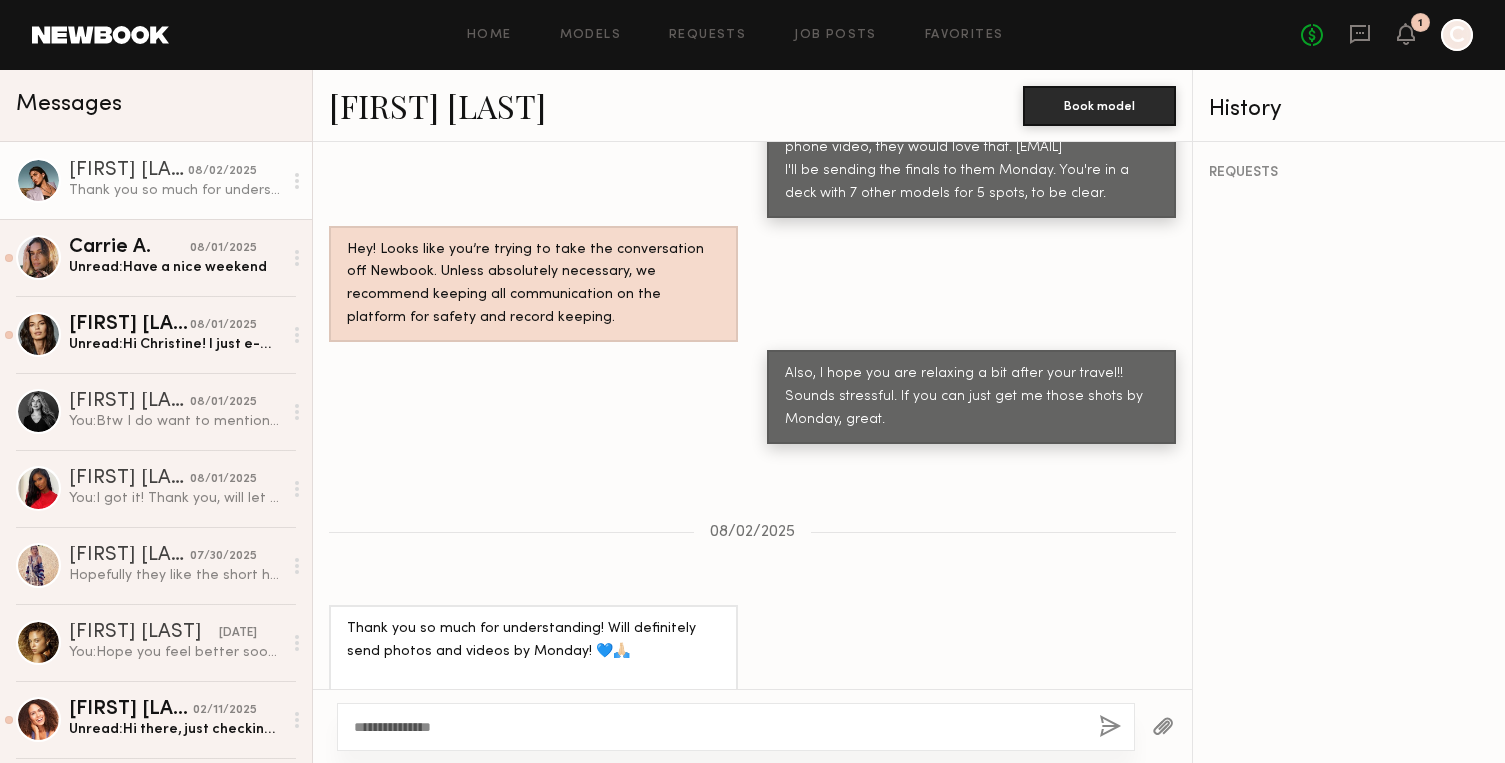 type on "**********" 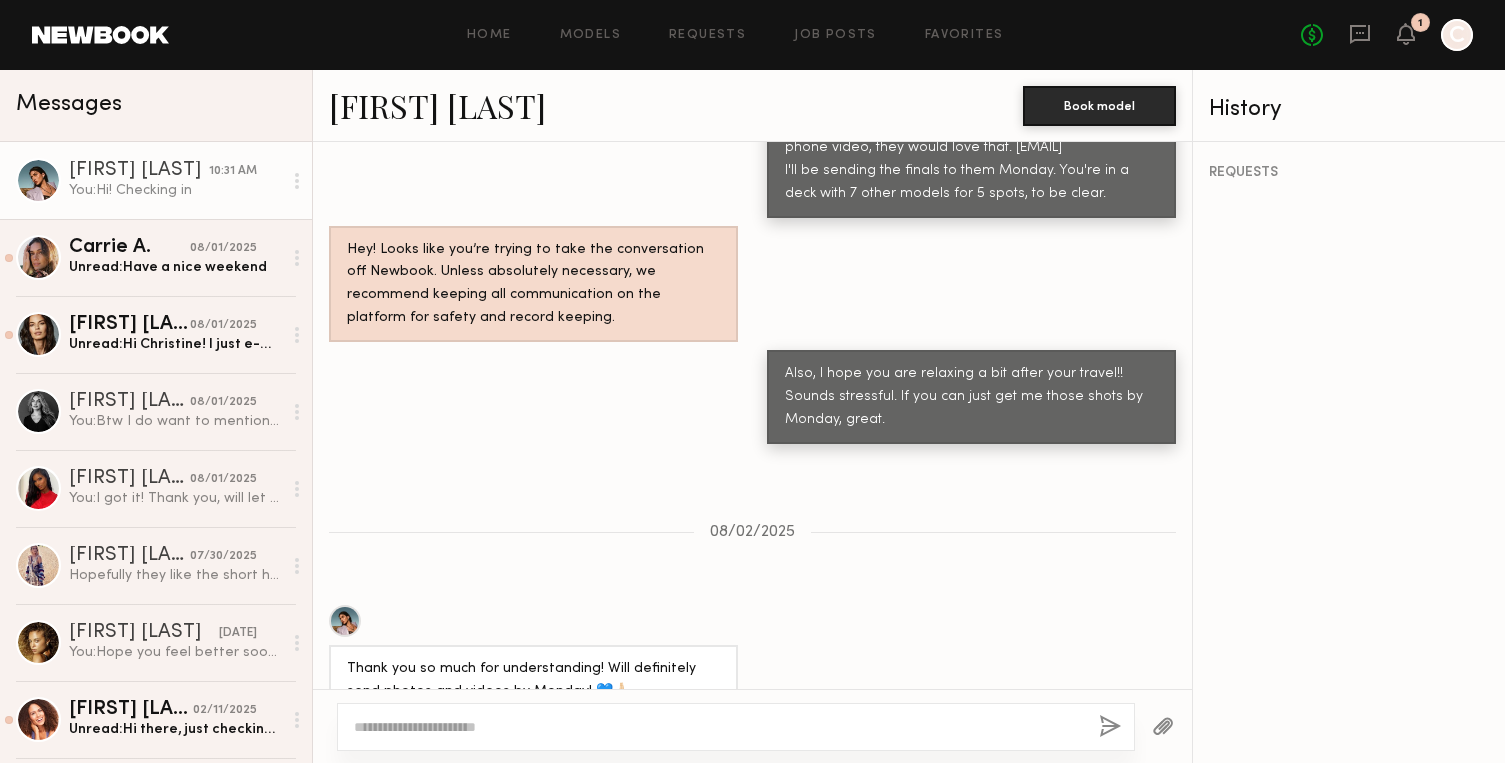 scroll, scrollTop: 3671, scrollLeft: 0, axis: vertical 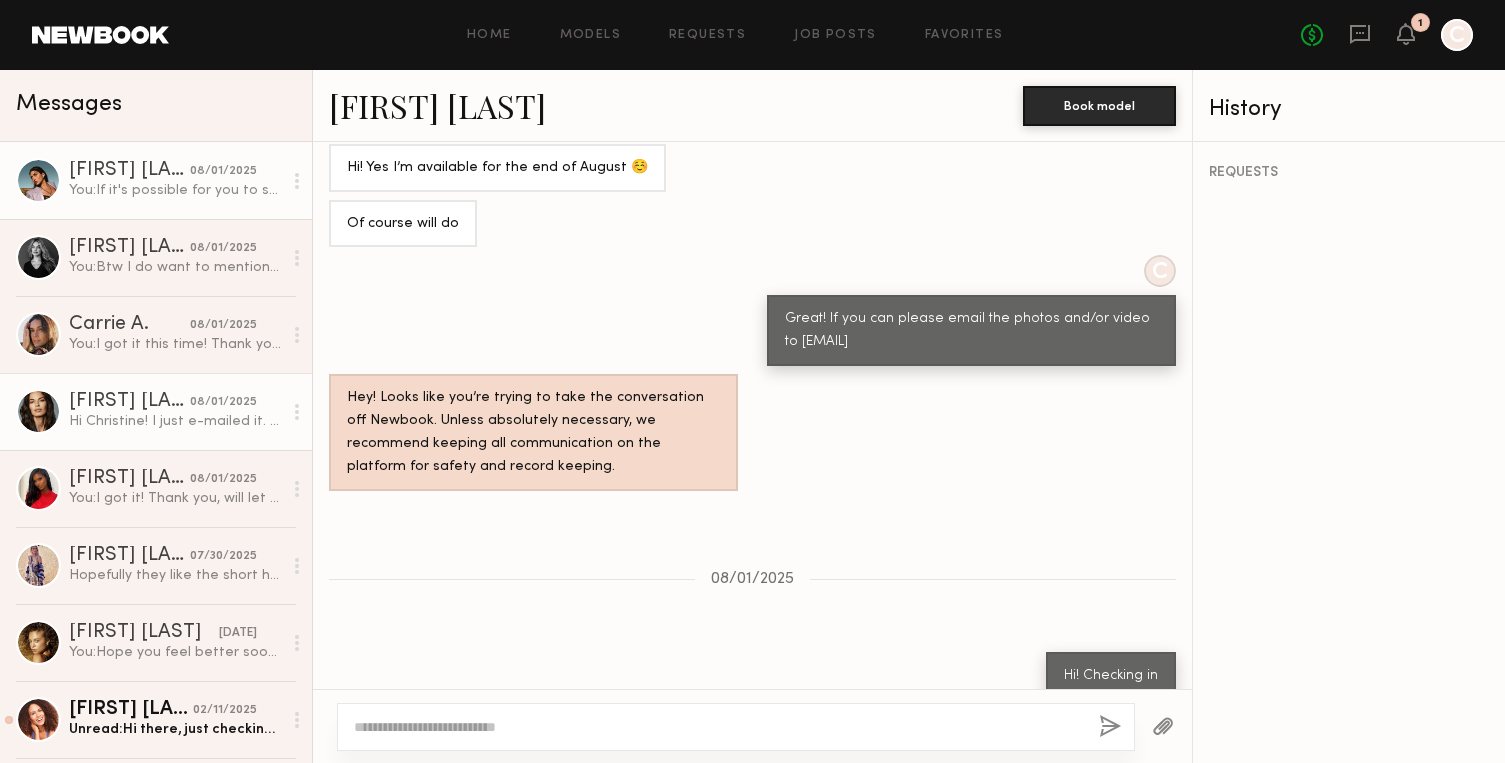 click on "Lara G." 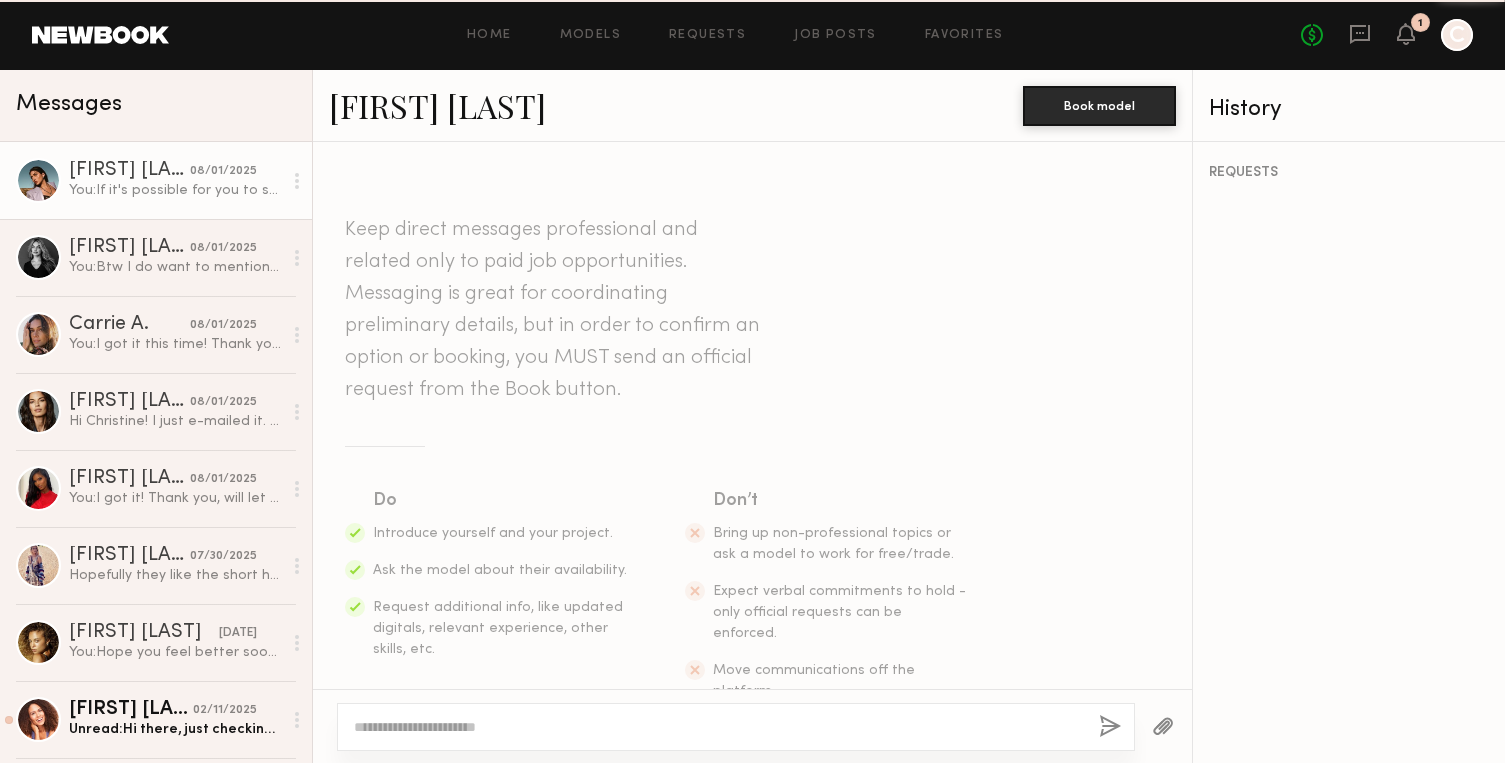 scroll, scrollTop: 4096, scrollLeft: 0, axis: vertical 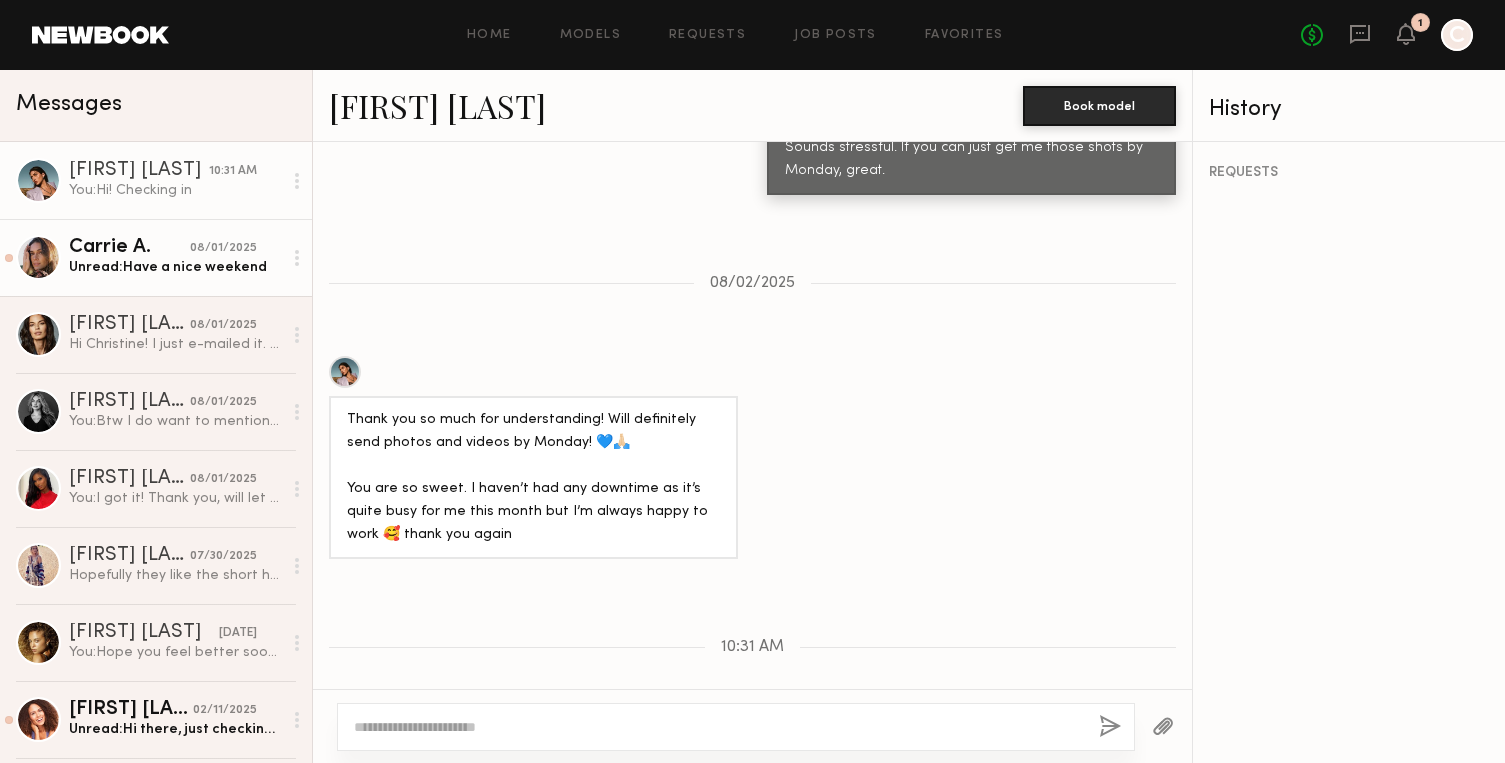 click on "Unread:  Have a nice weekend" 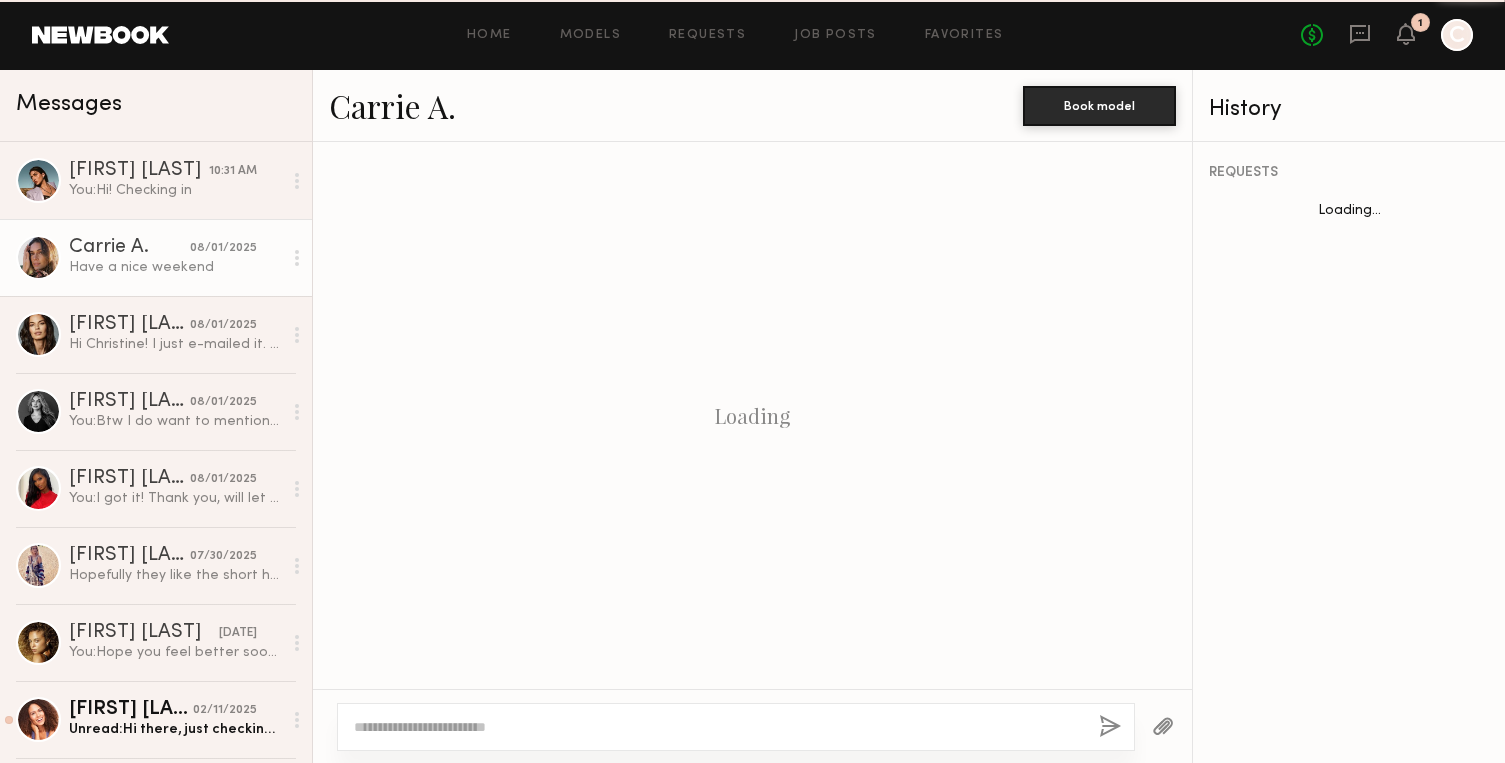 scroll, scrollTop: 1671, scrollLeft: 0, axis: vertical 